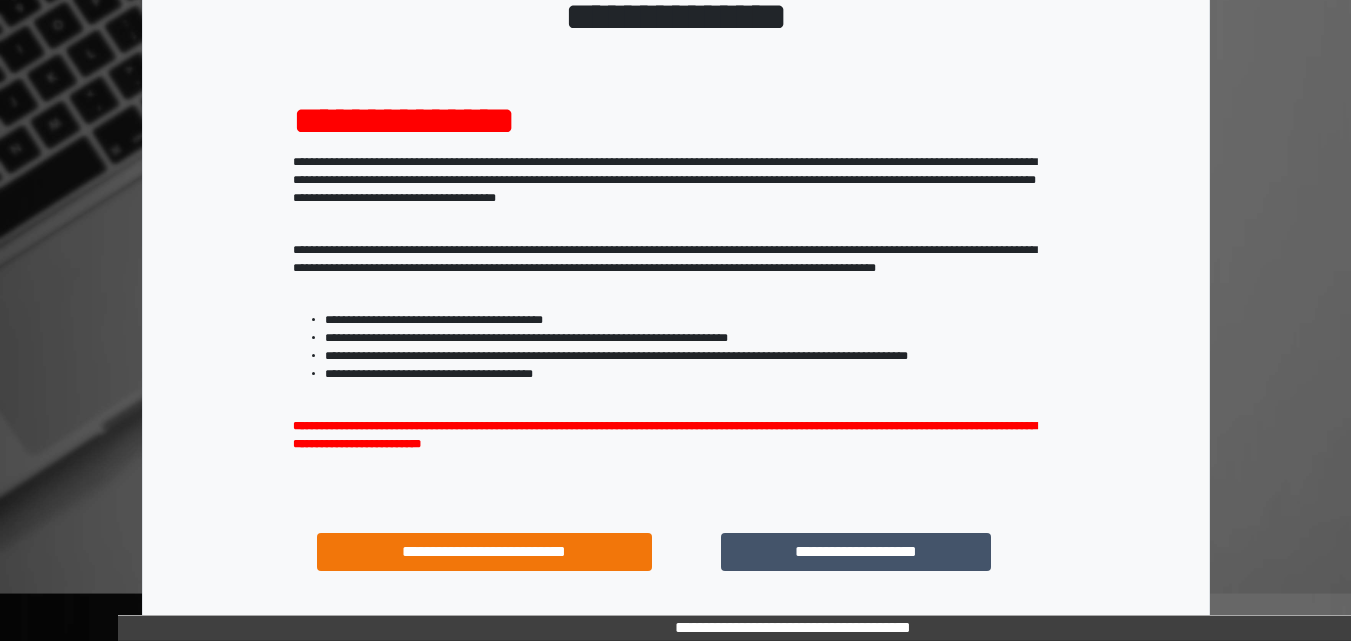 scroll, scrollTop: 287, scrollLeft: 0, axis: vertical 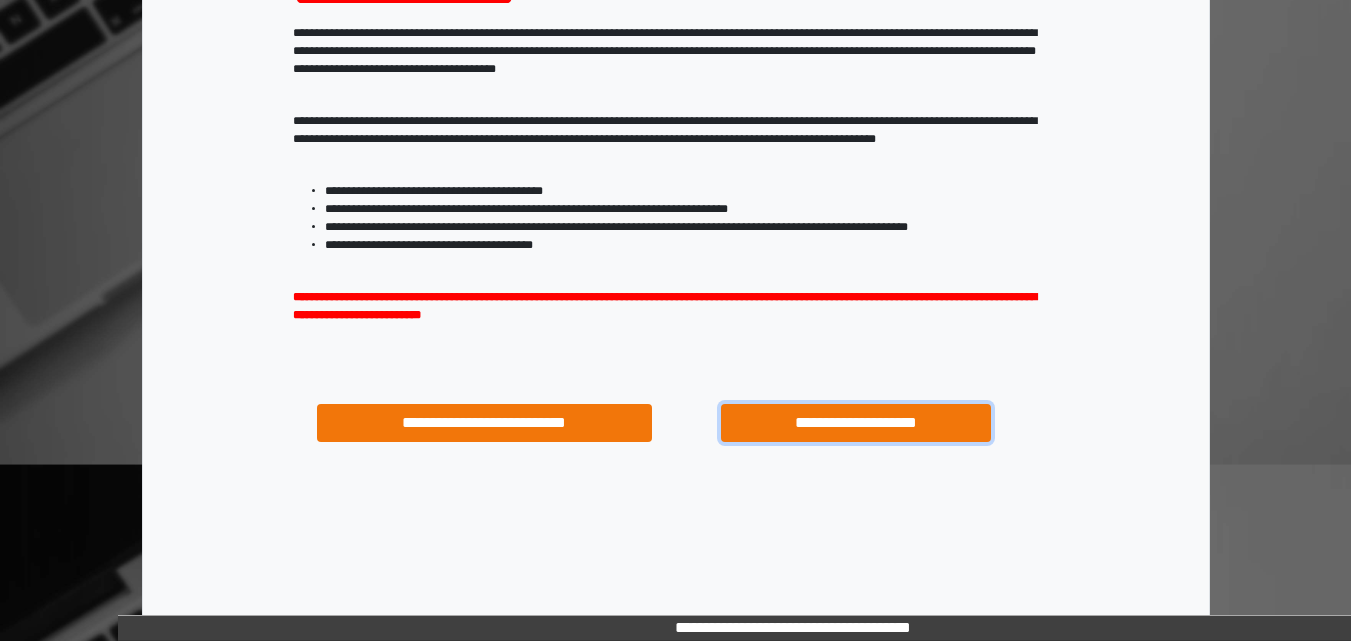 click on "**********" at bounding box center (855, 423) 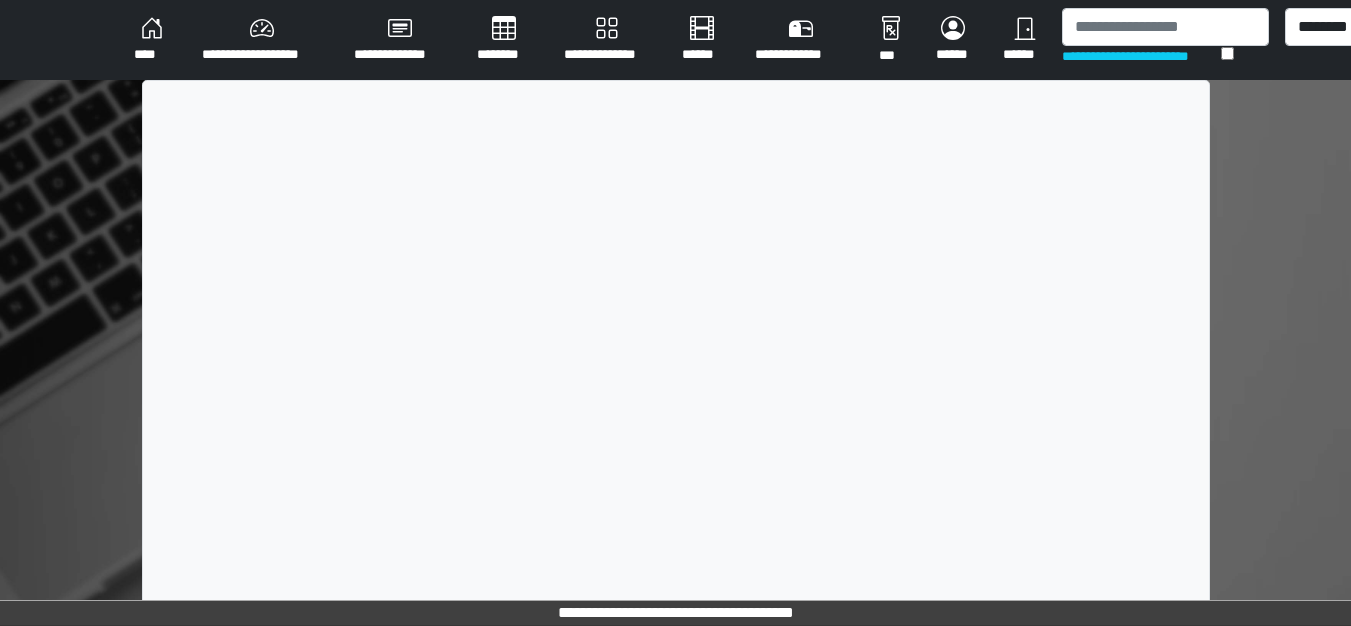 scroll, scrollTop: 0, scrollLeft: 0, axis: both 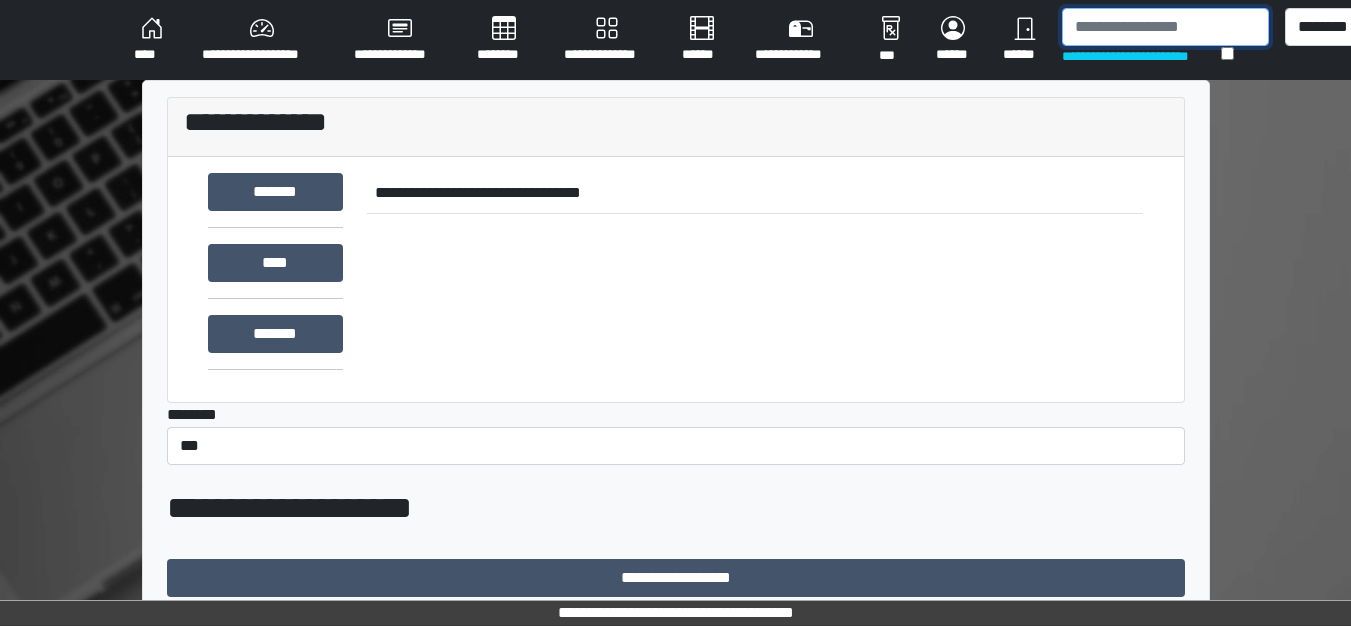 click at bounding box center (1165, 27) 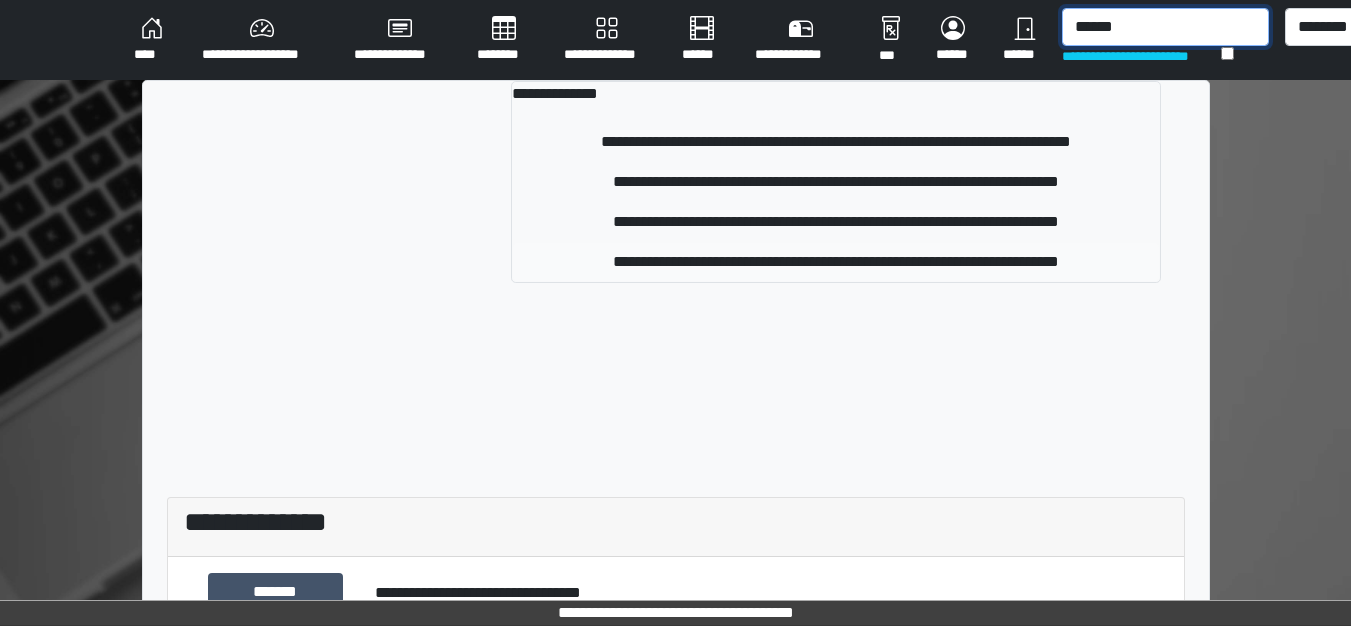 type on "******" 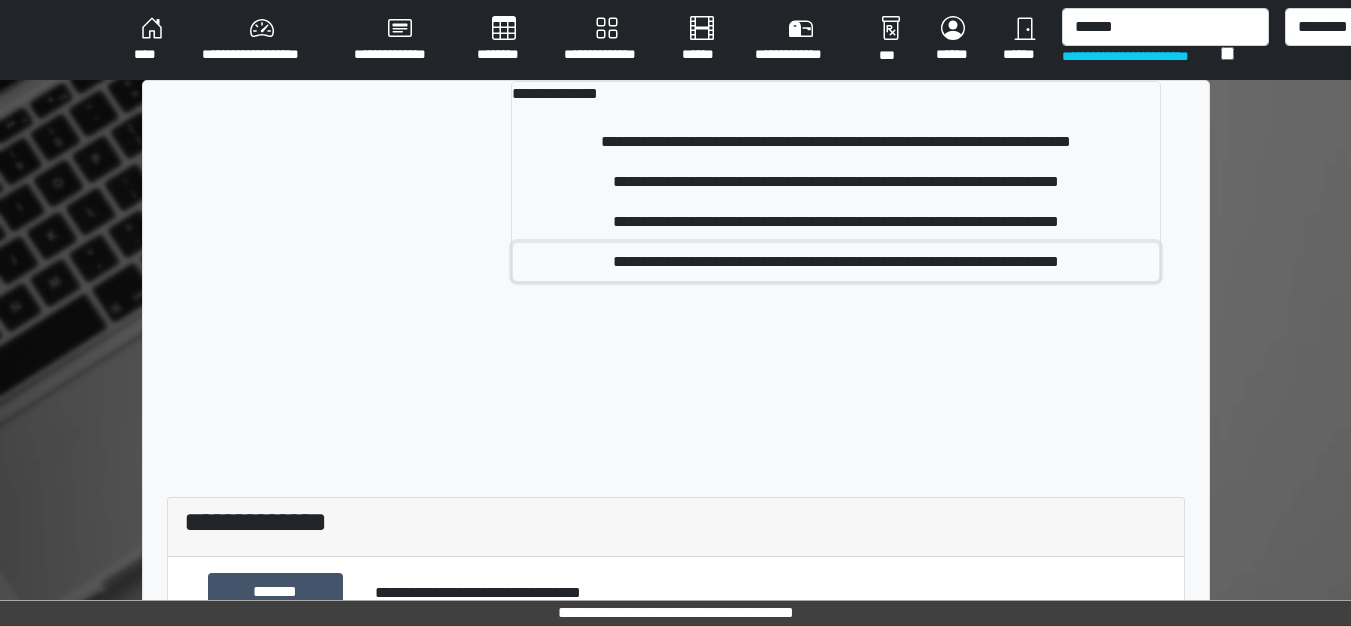 click on "**********" at bounding box center [835, 262] 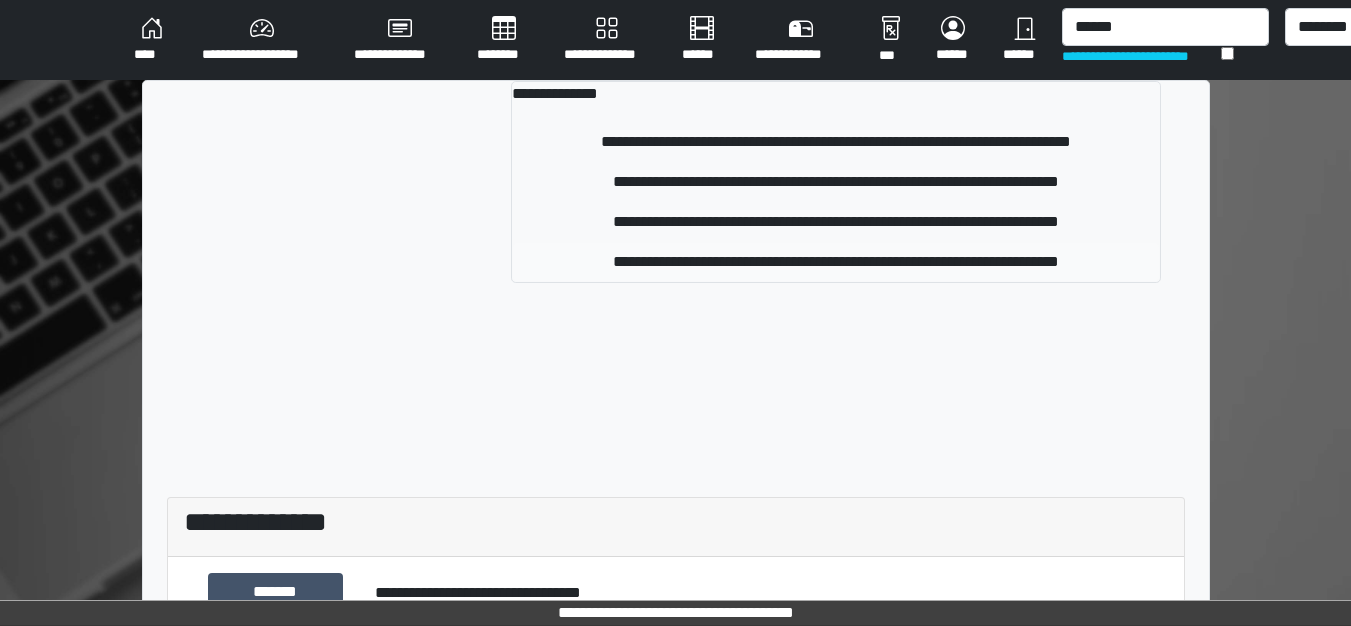 type 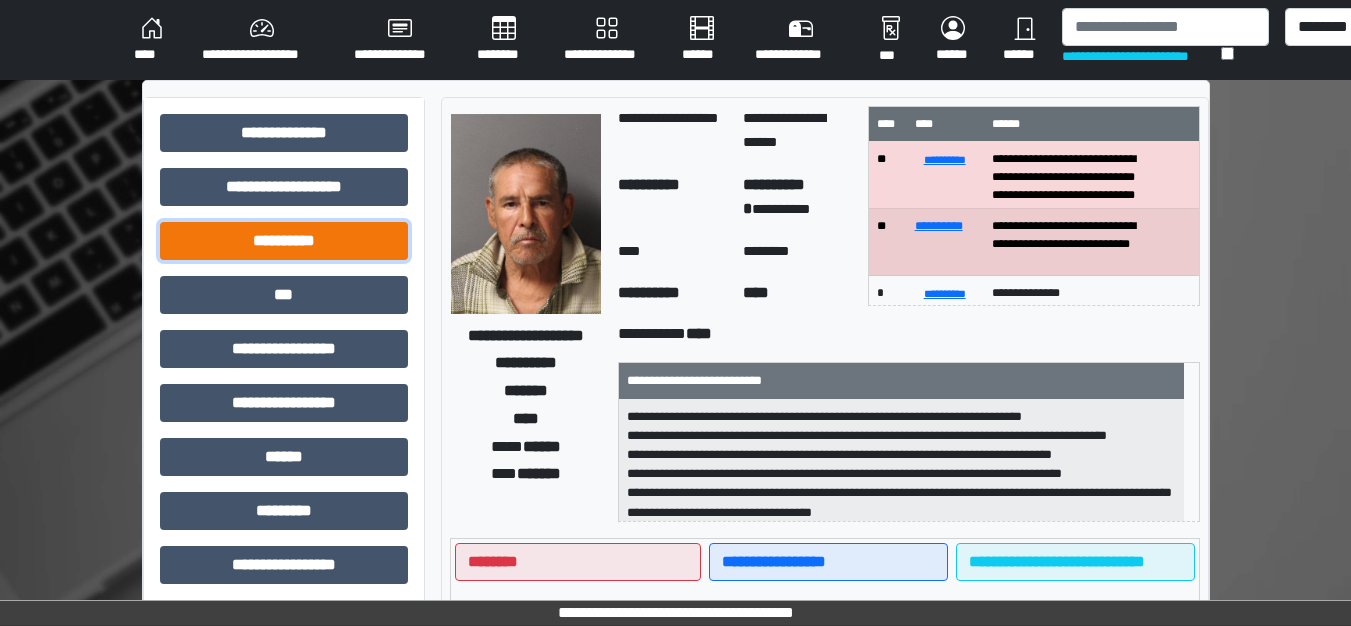 click on "**********" at bounding box center (284, 241) 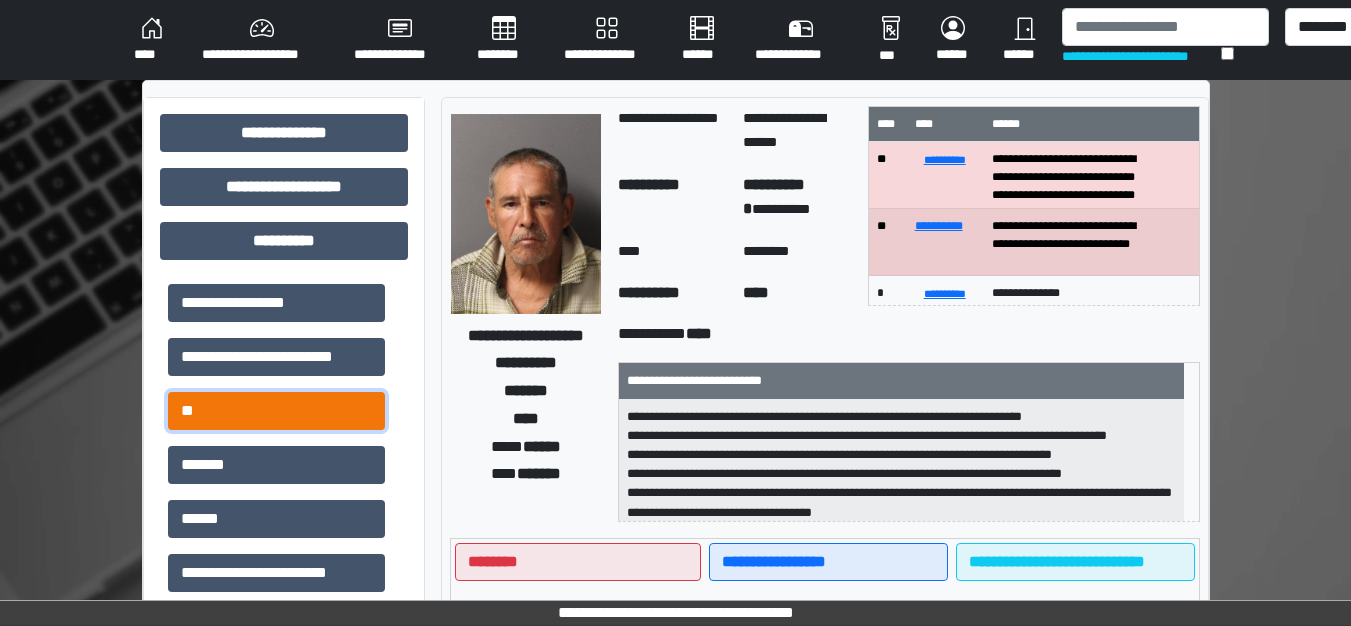click on "**" at bounding box center (276, 411) 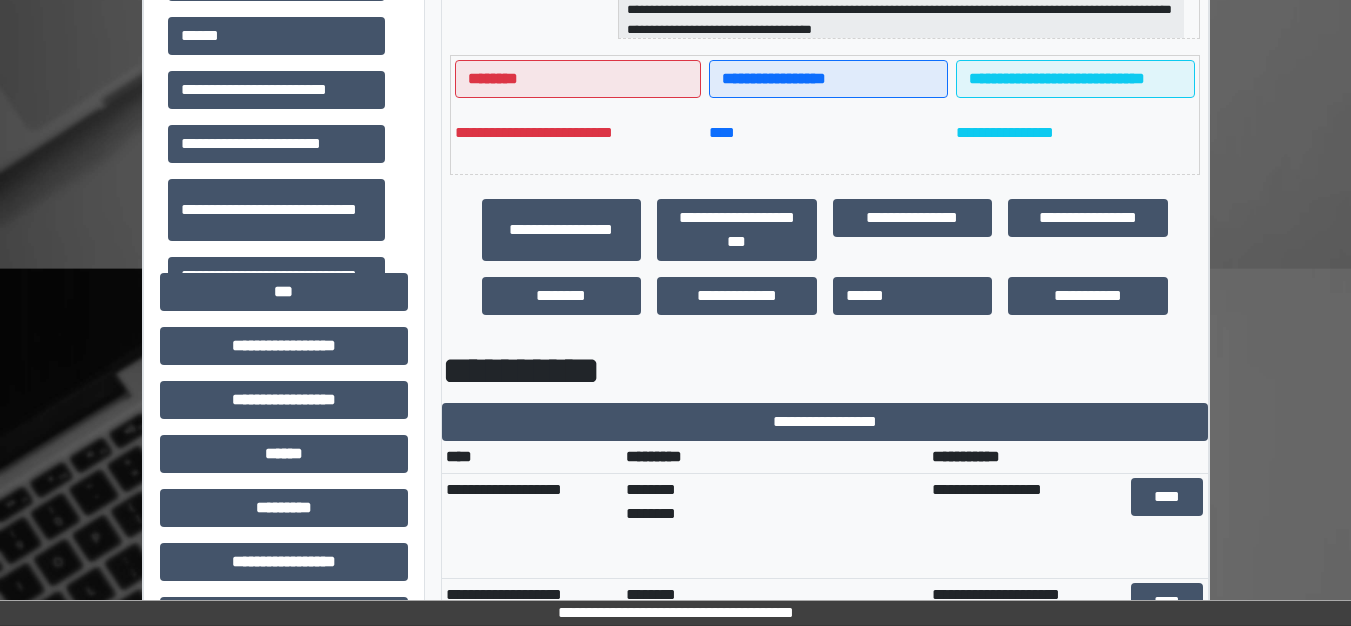 scroll, scrollTop: 500, scrollLeft: 0, axis: vertical 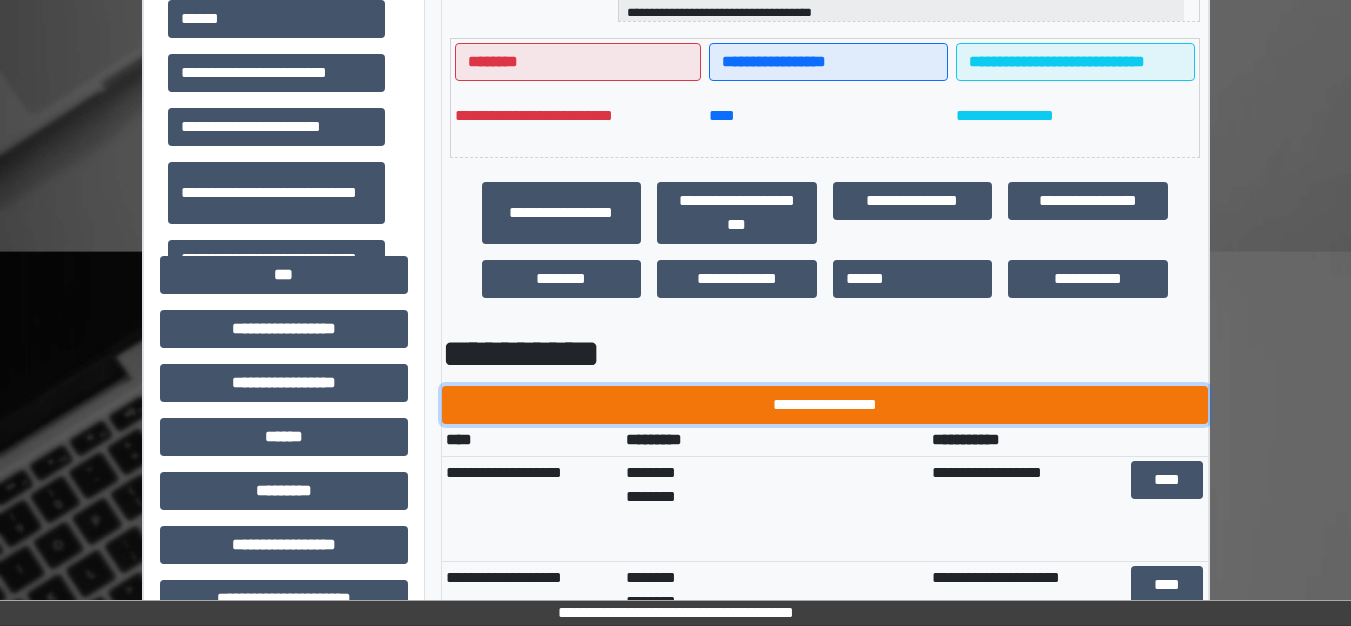 click on "**********" at bounding box center [825, 405] 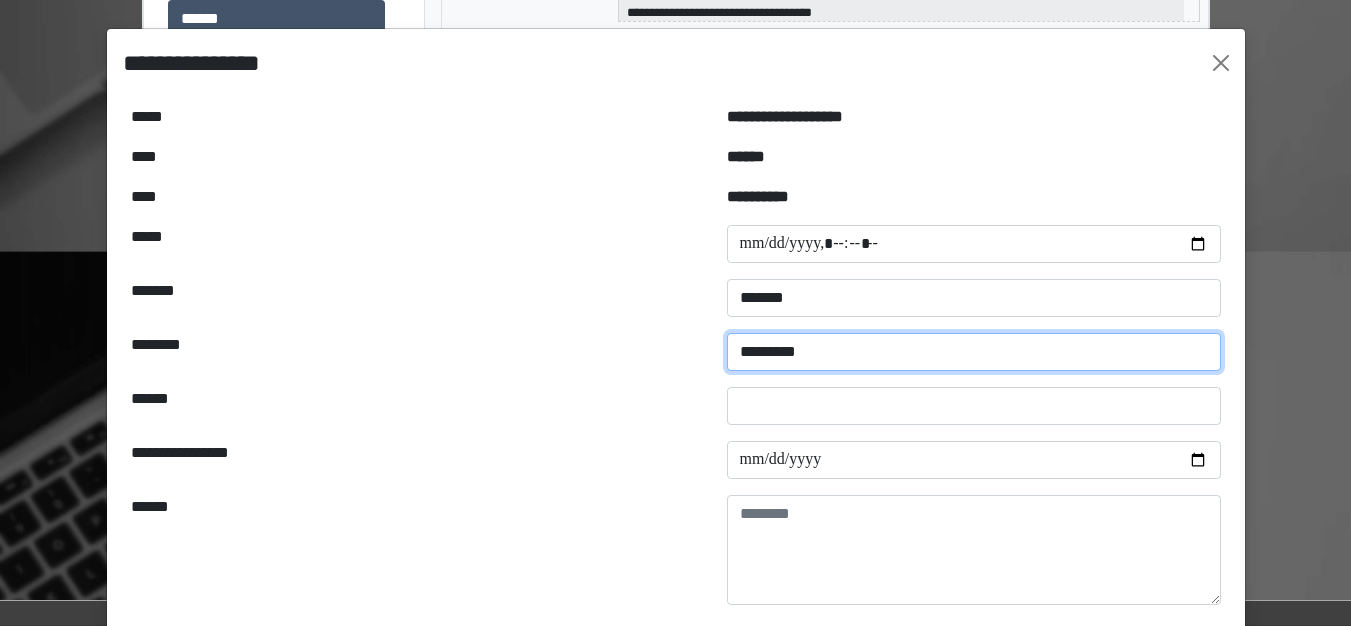 click on "********* ******" at bounding box center (974, 352) 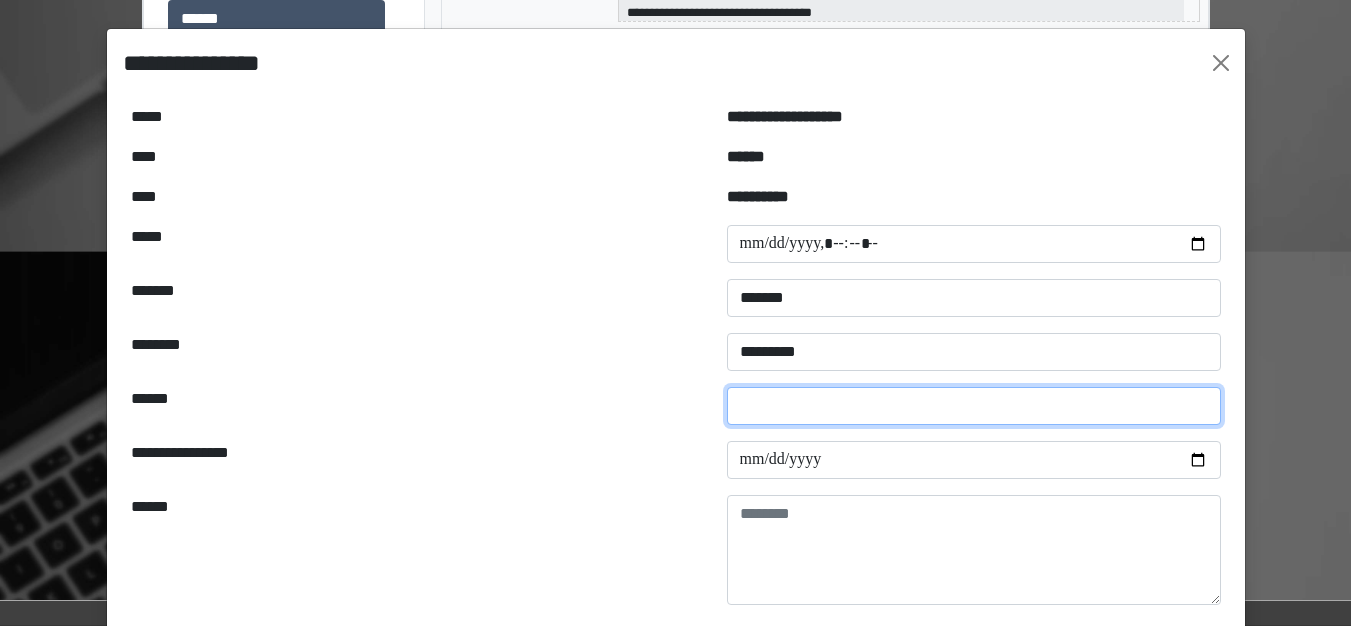 click at bounding box center (974, 406) 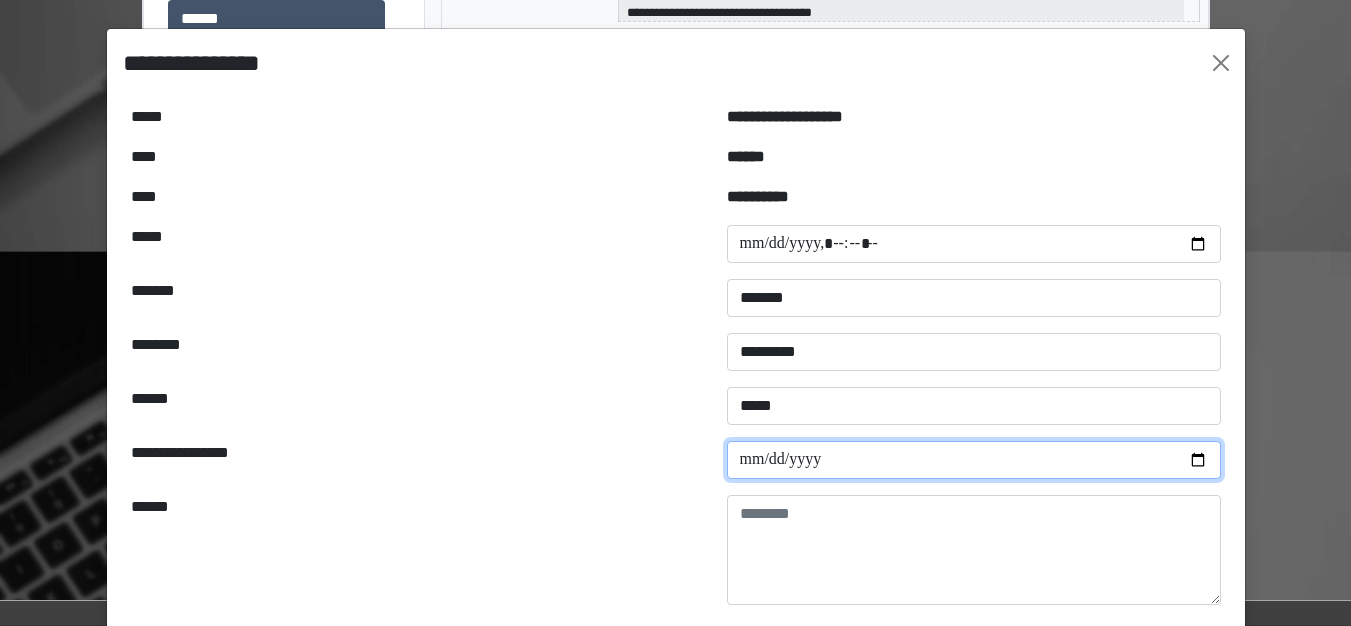 click at bounding box center [974, 460] 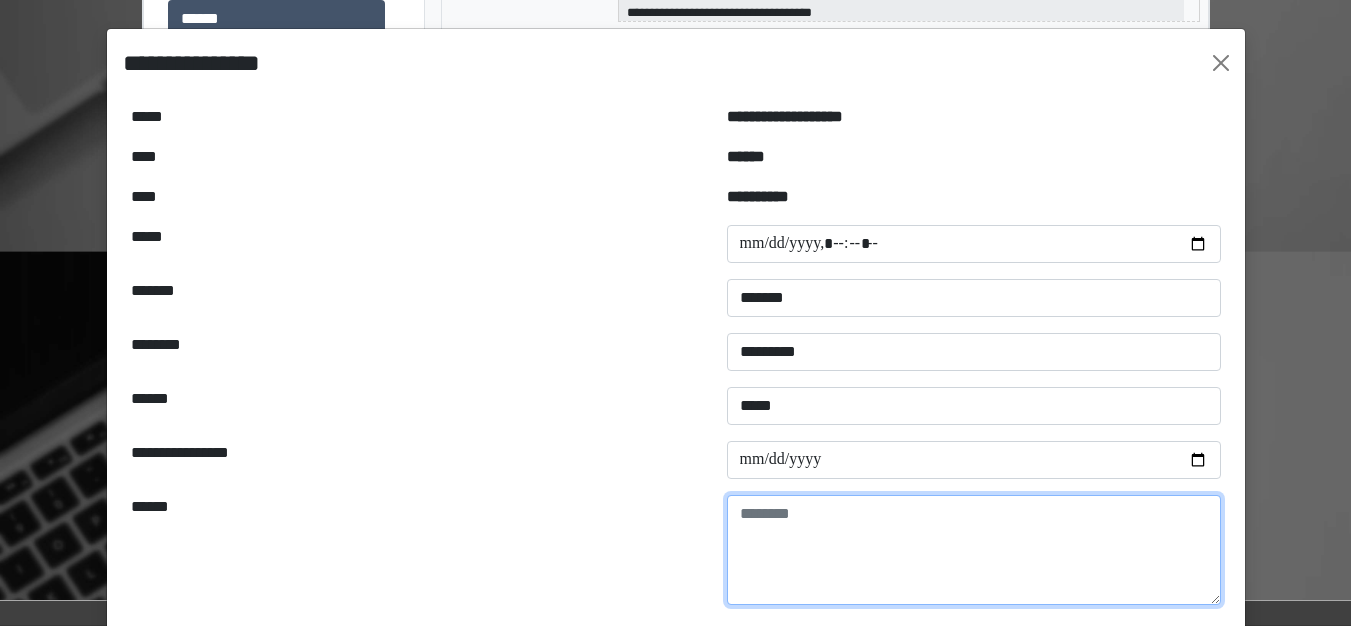 click at bounding box center [974, 550] 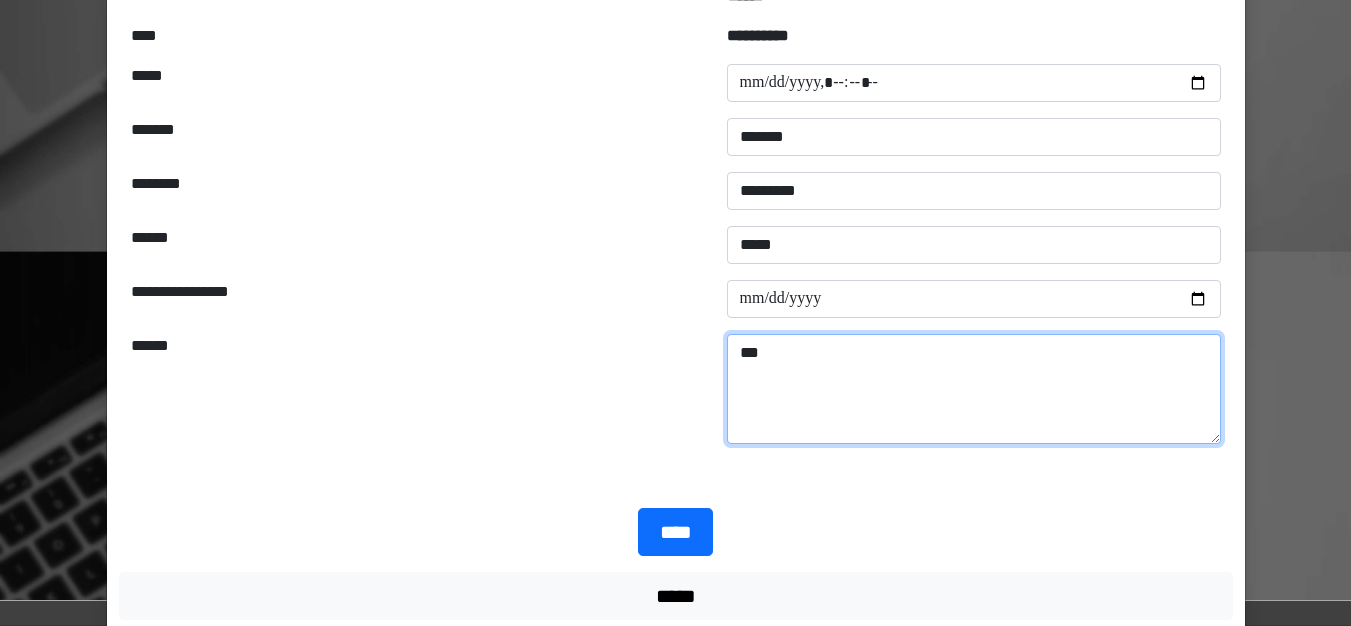 scroll, scrollTop: 200, scrollLeft: 0, axis: vertical 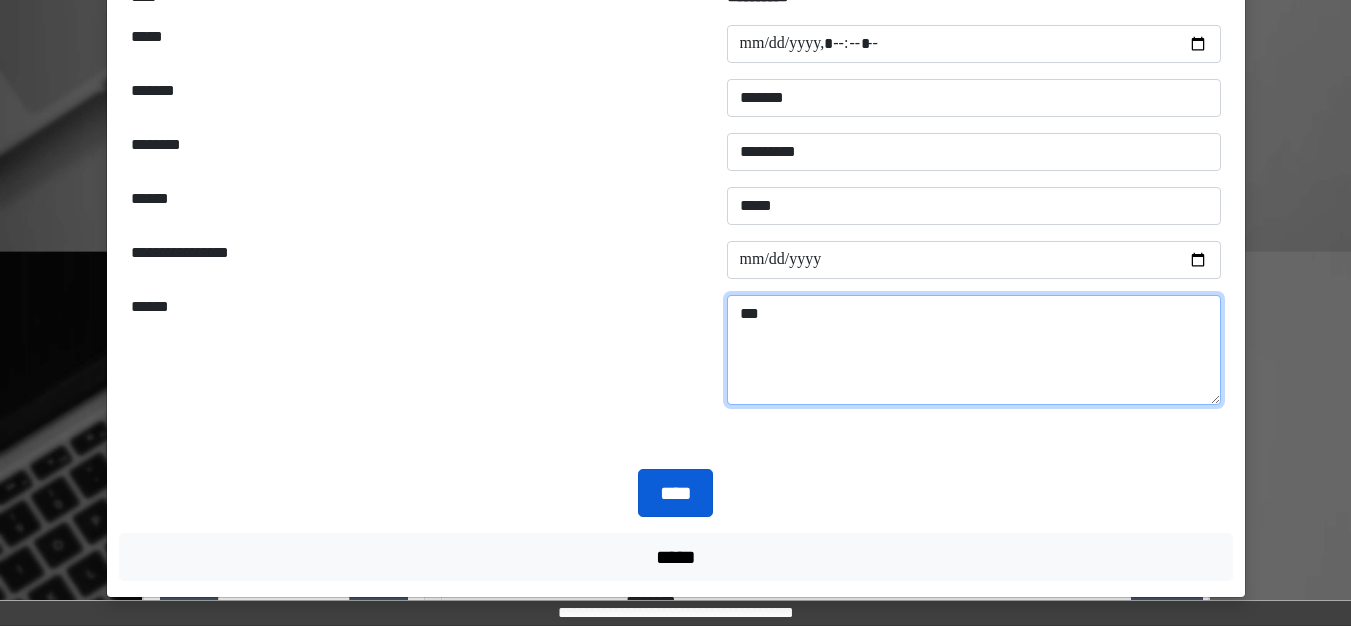 type on "***" 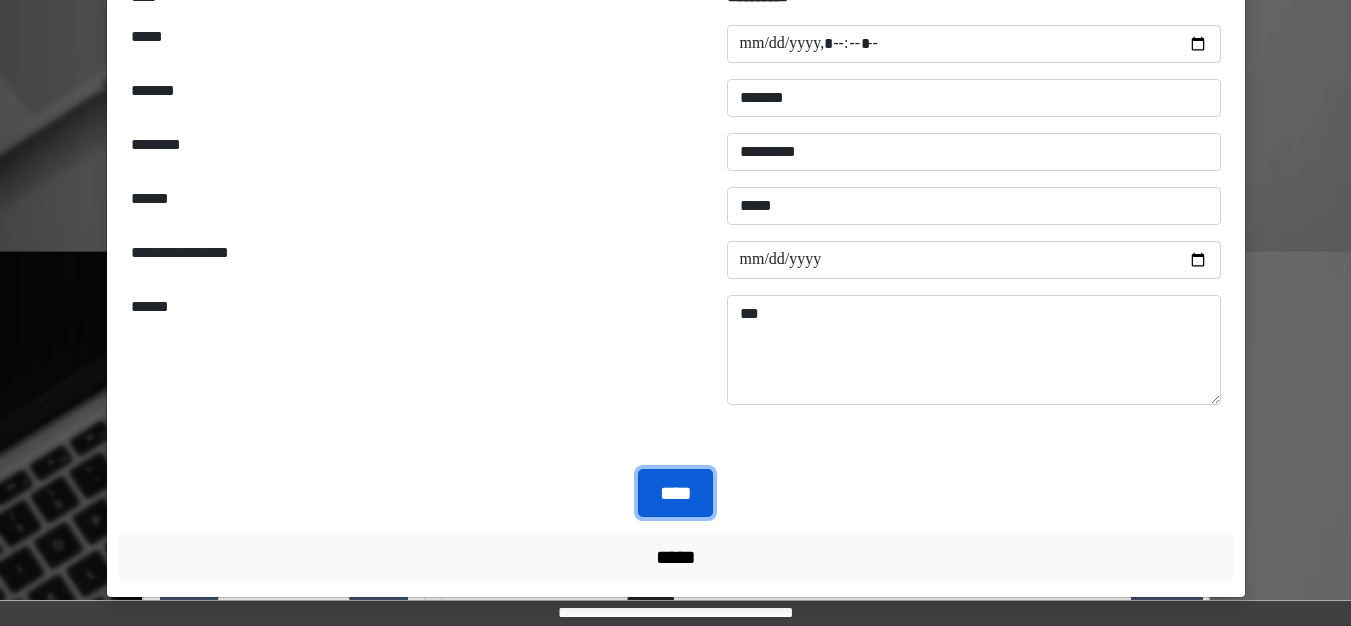 click on "****" at bounding box center (675, 493) 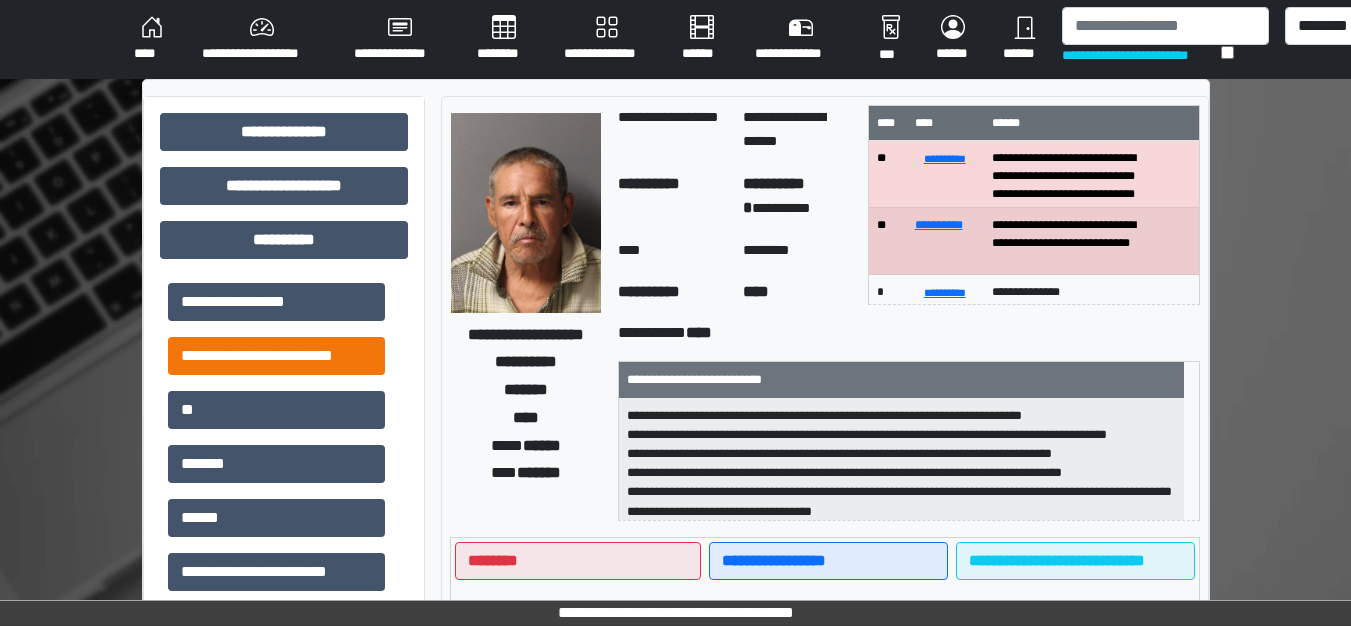 scroll, scrollTop: 0, scrollLeft: 0, axis: both 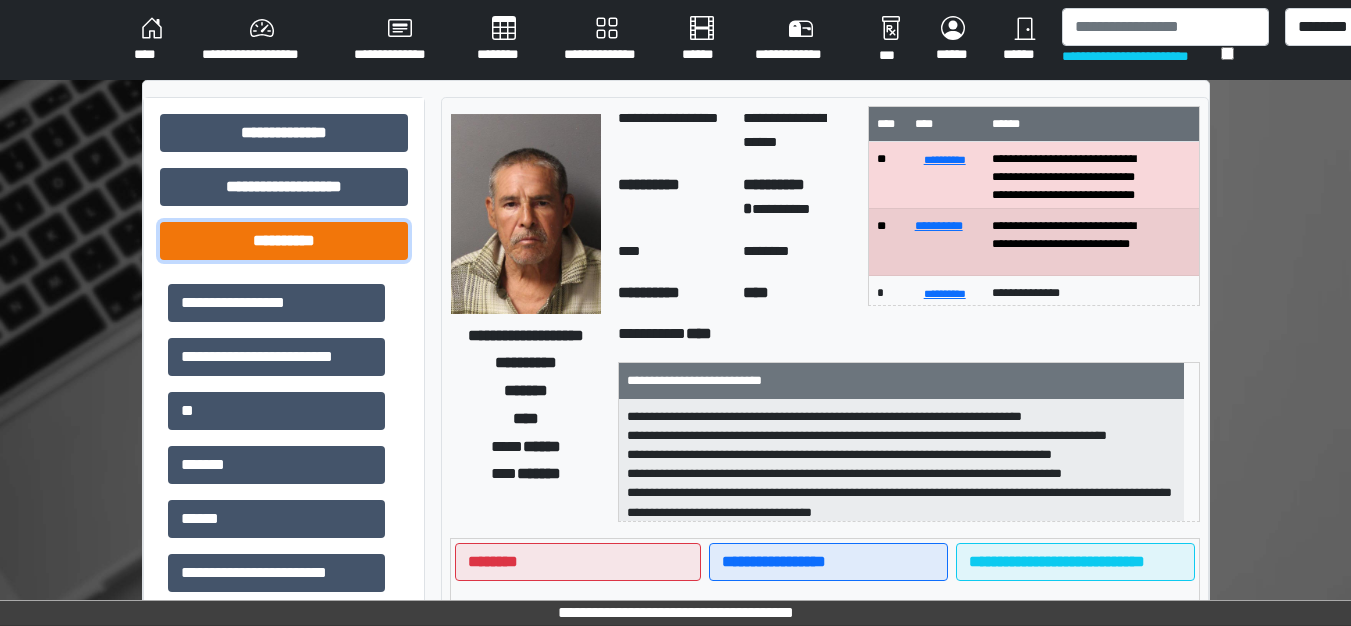 click on "**********" at bounding box center [284, 241] 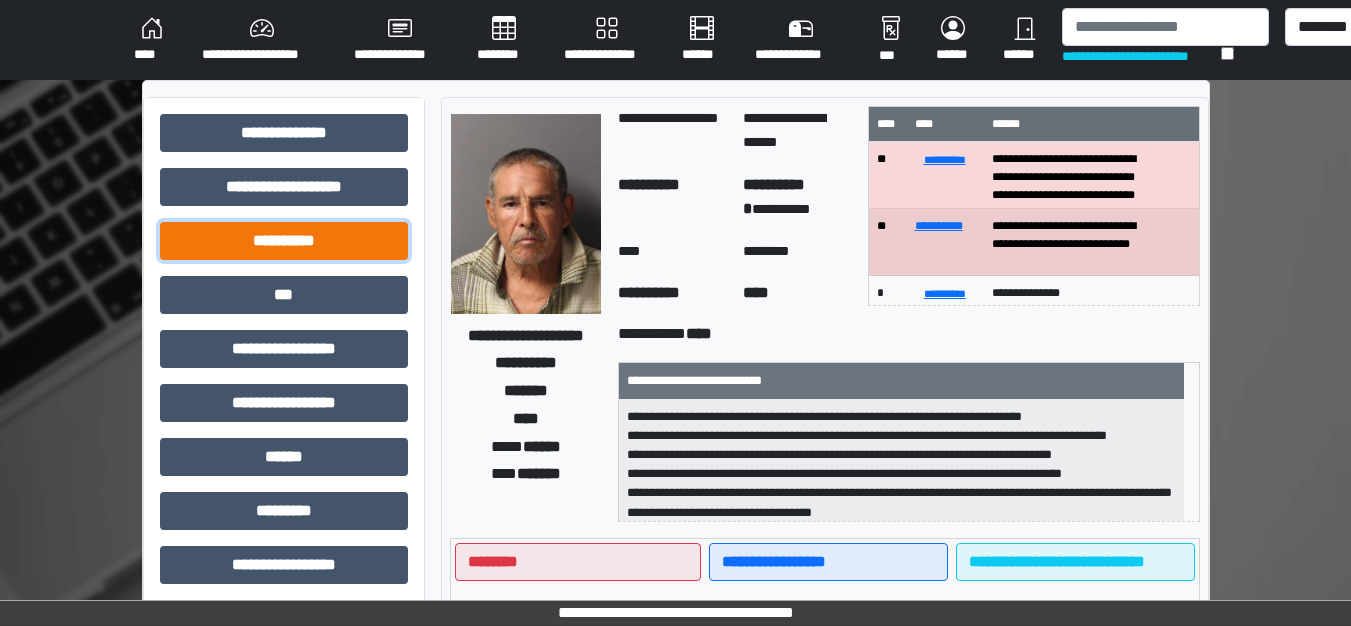 click on "**********" at bounding box center (284, 241) 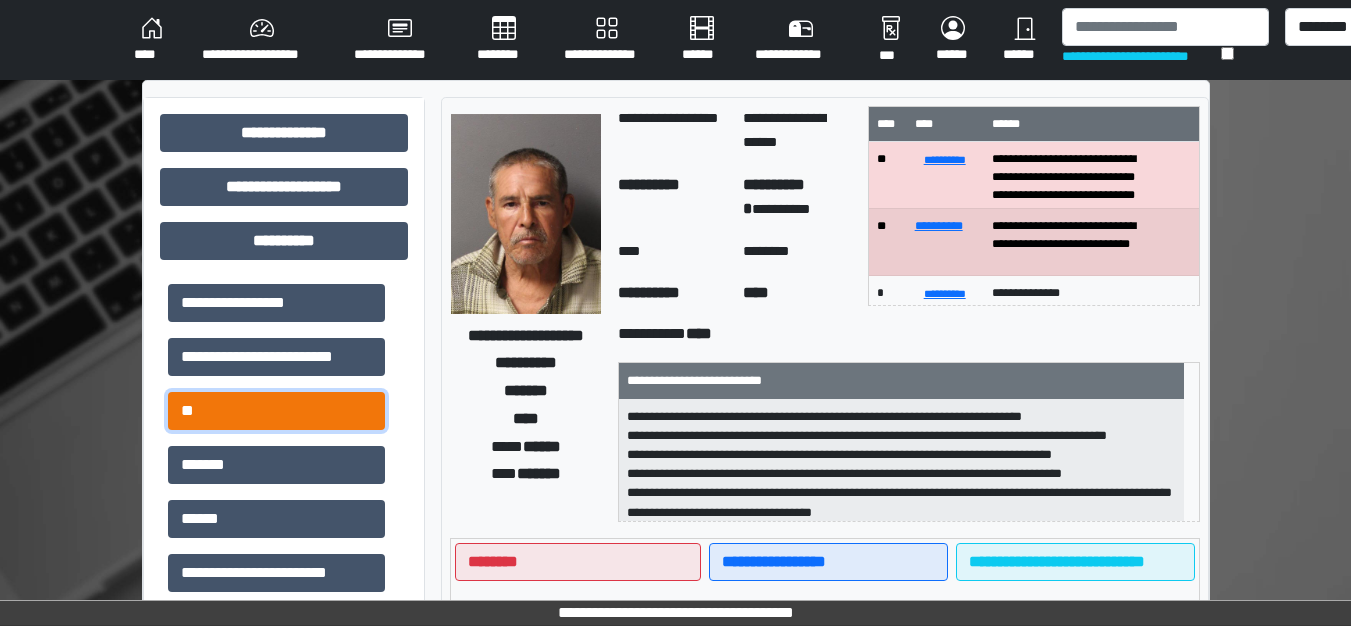 click on "**" at bounding box center (276, 411) 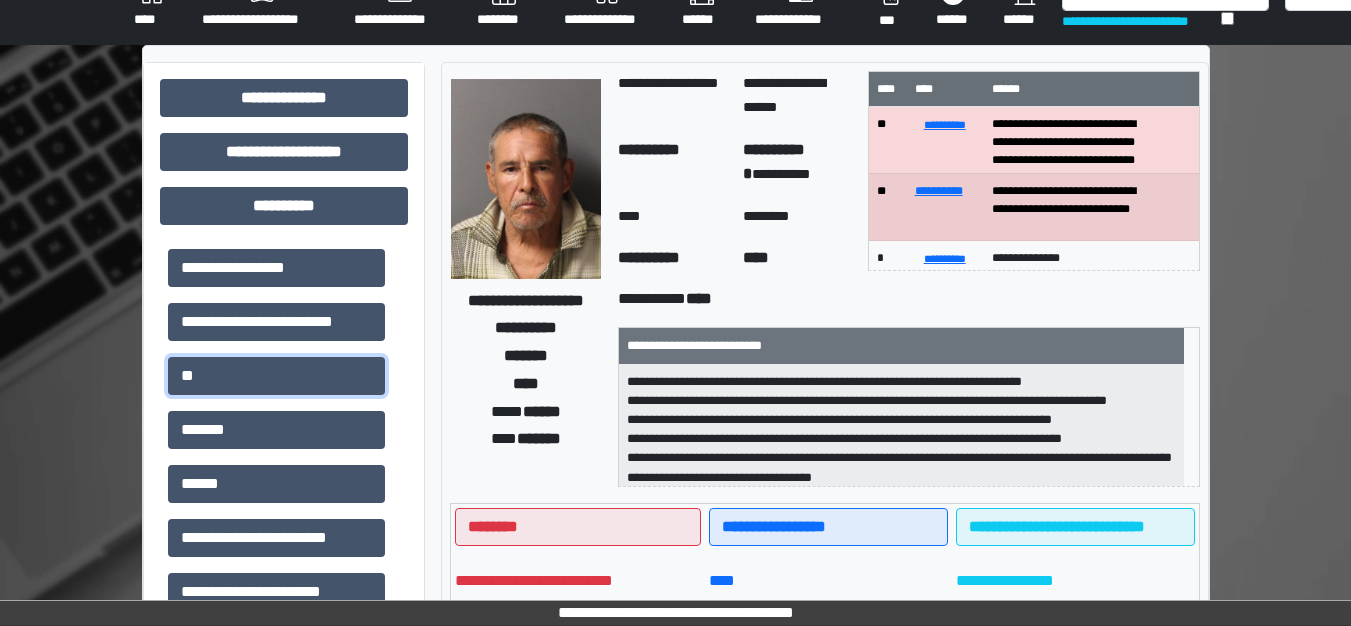scroll, scrollTop: 0, scrollLeft: 0, axis: both 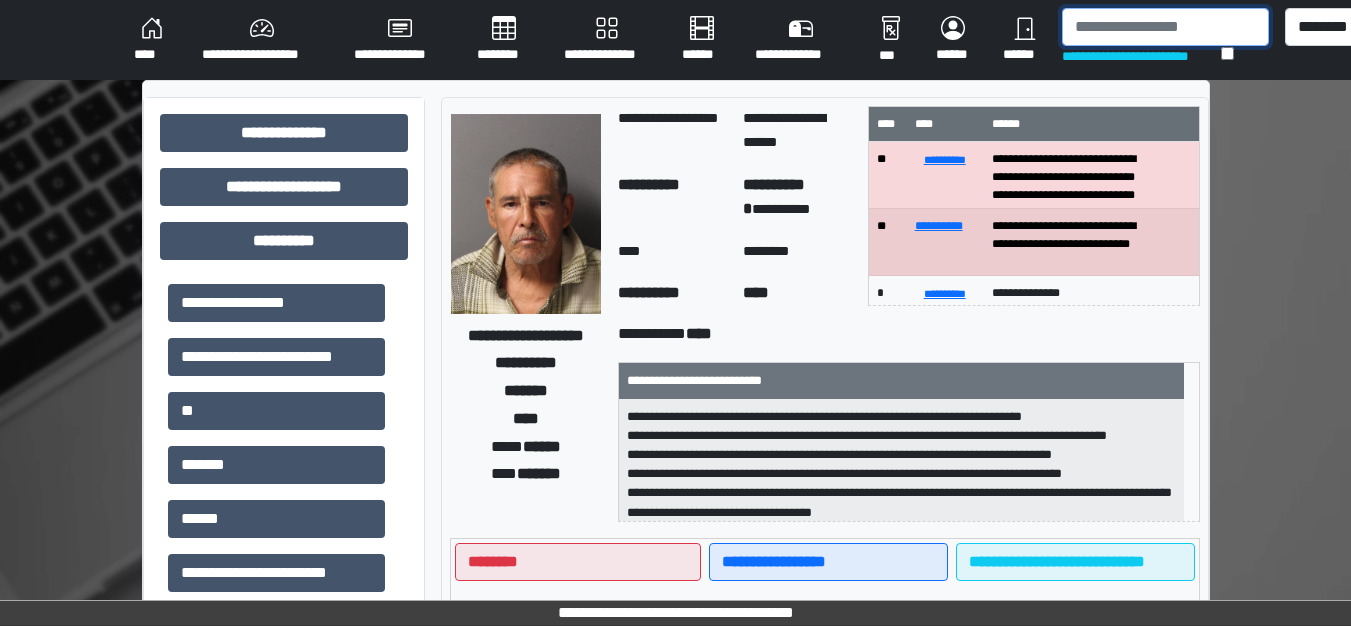 click at bounding box center [1165, 27] 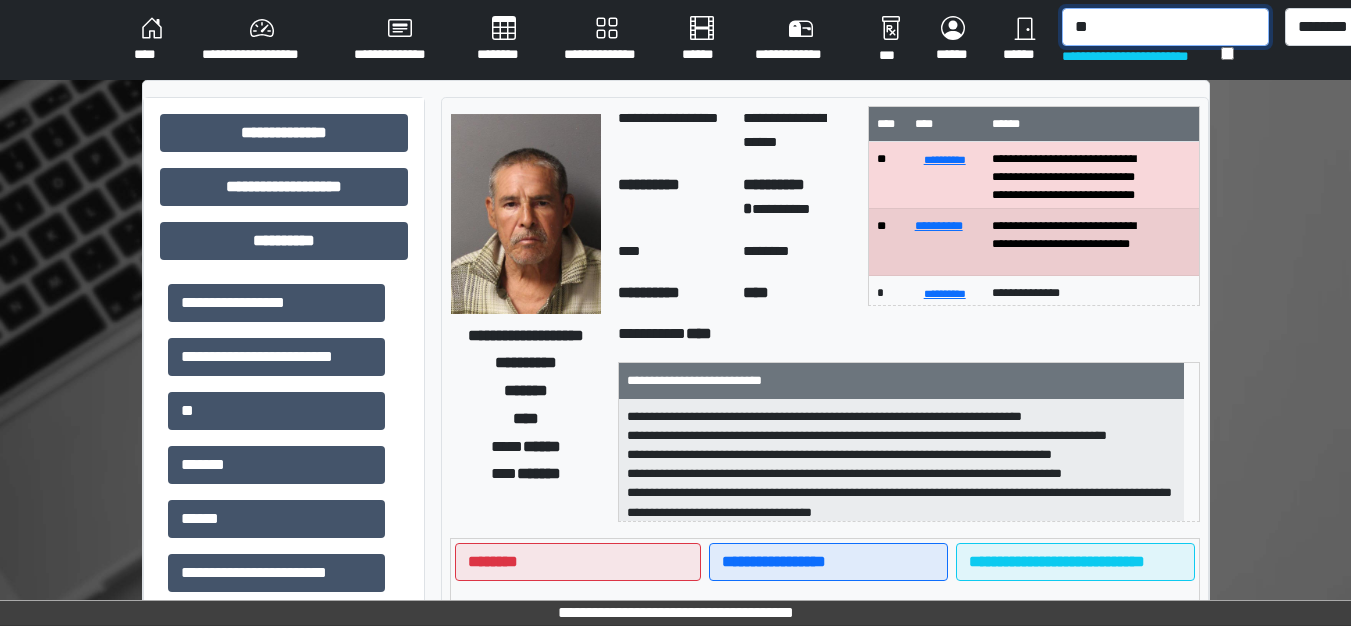 type on "*" 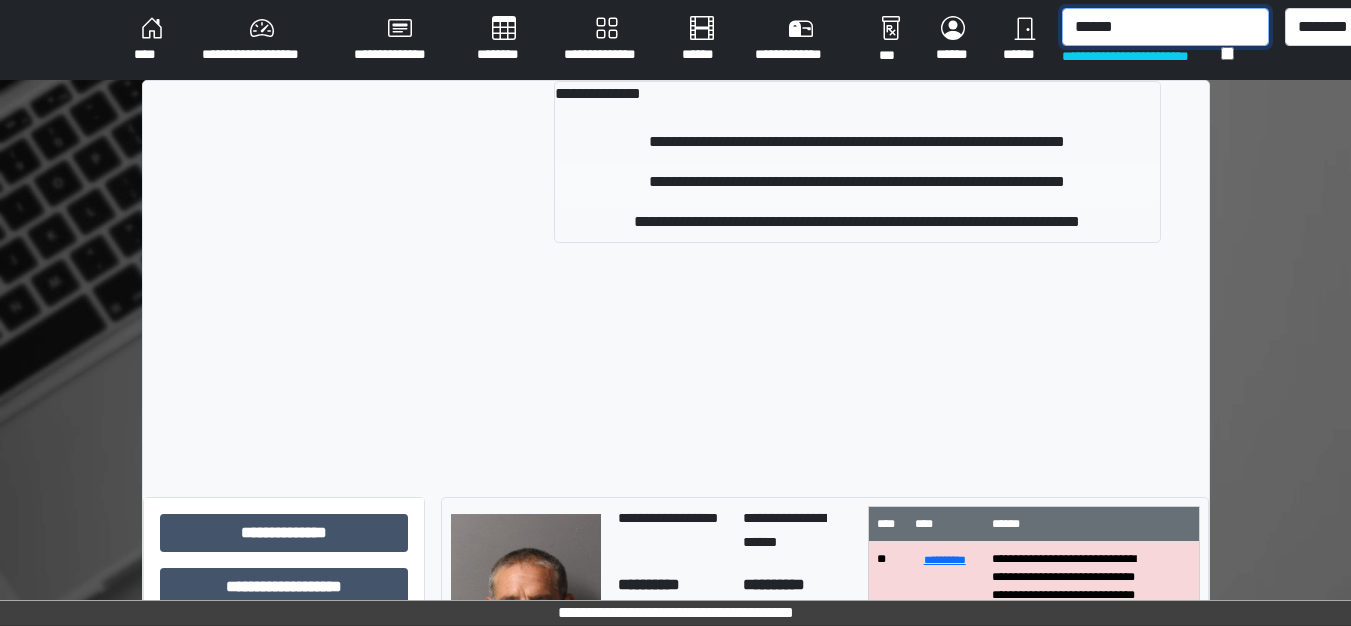 type on "******" 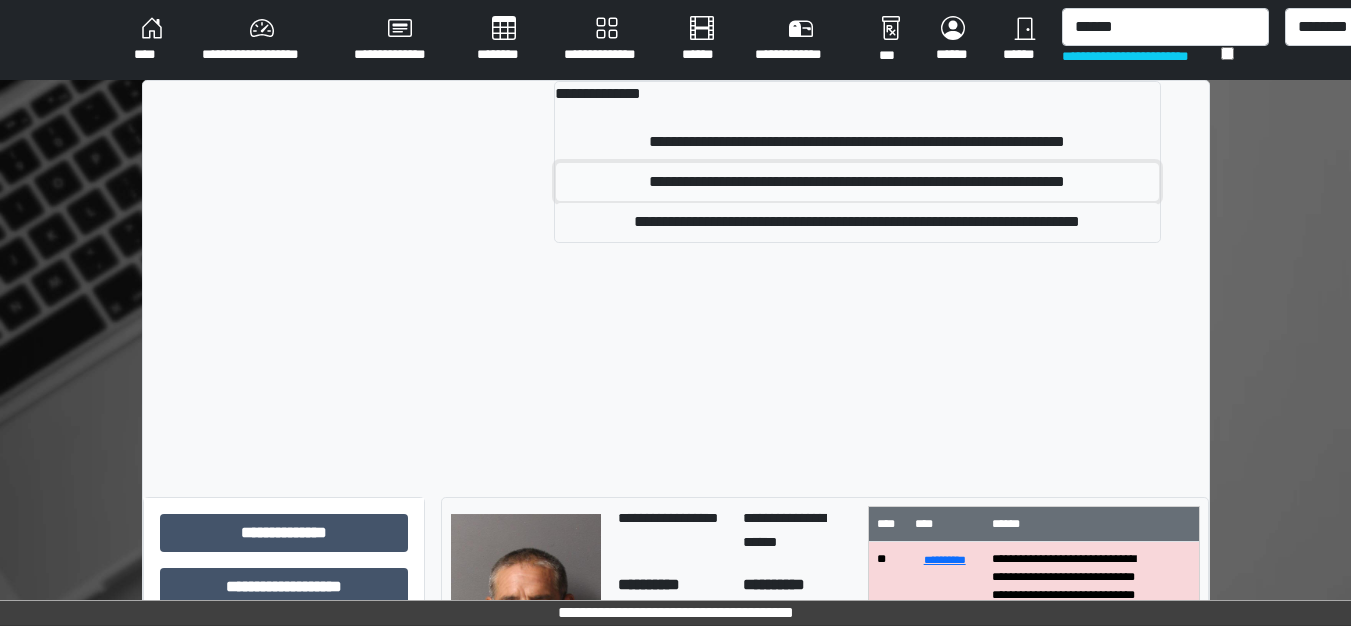 click on "**********" at bounding box center [857, 182] 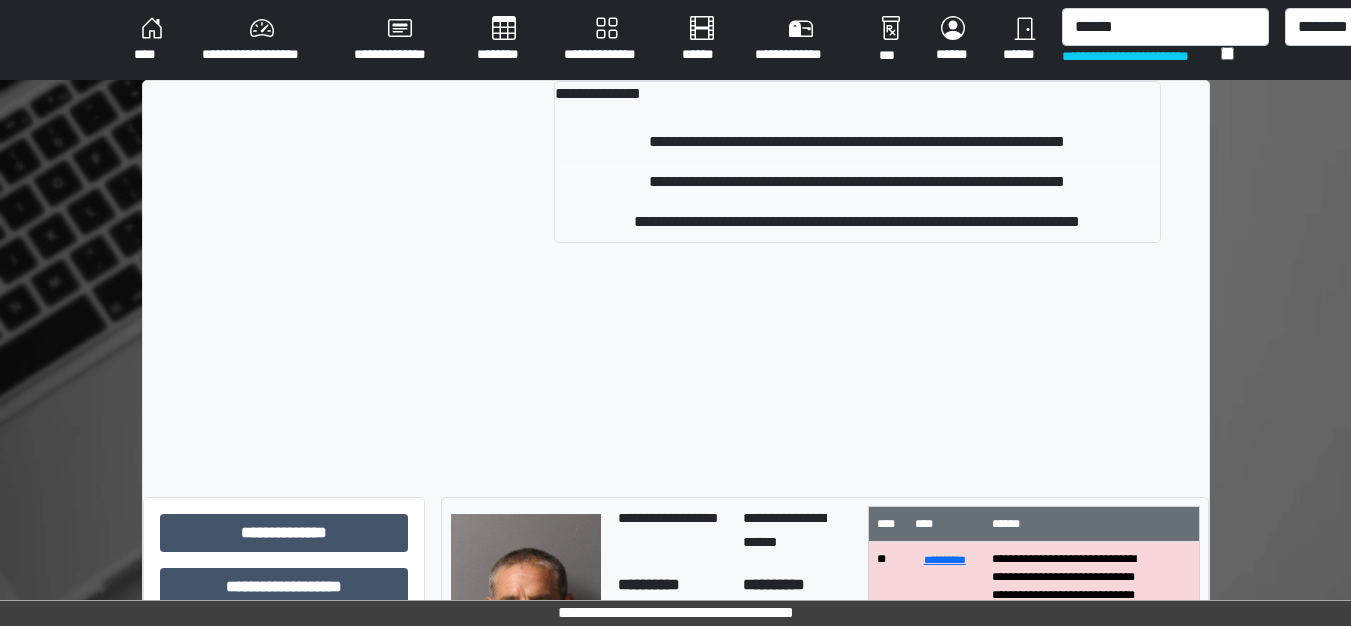 type 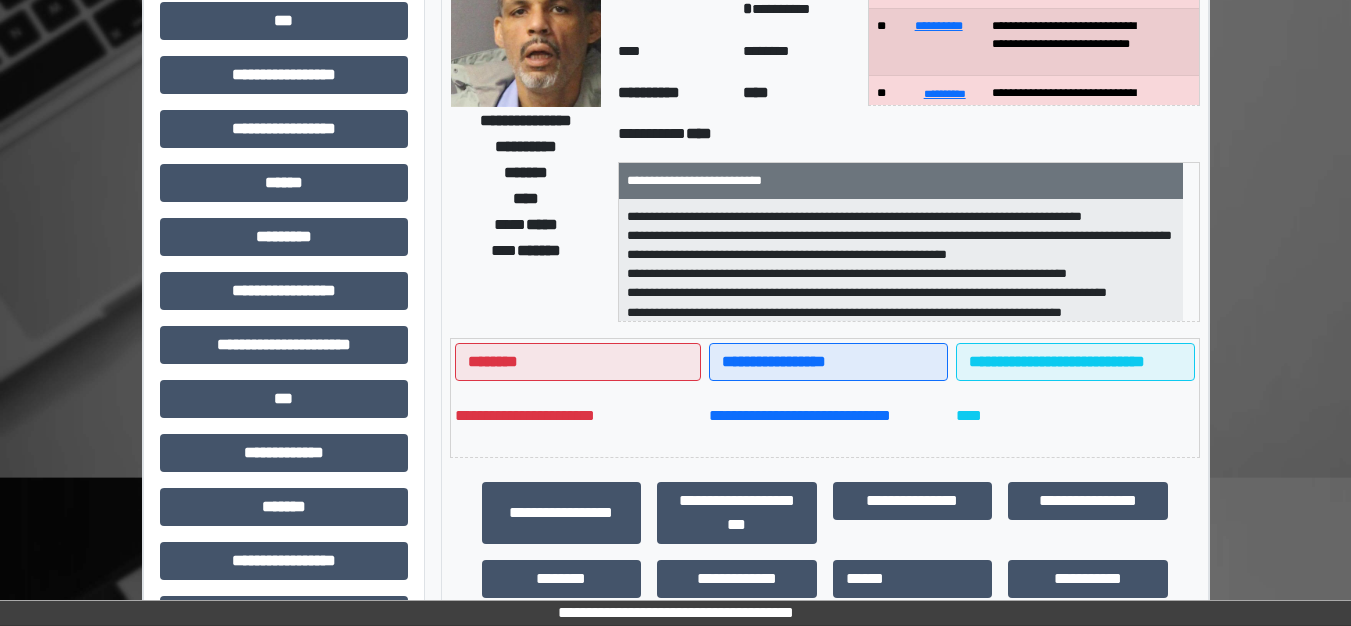 scroll, scrollTop: 300, scrollLeft: 0, axis: vertical 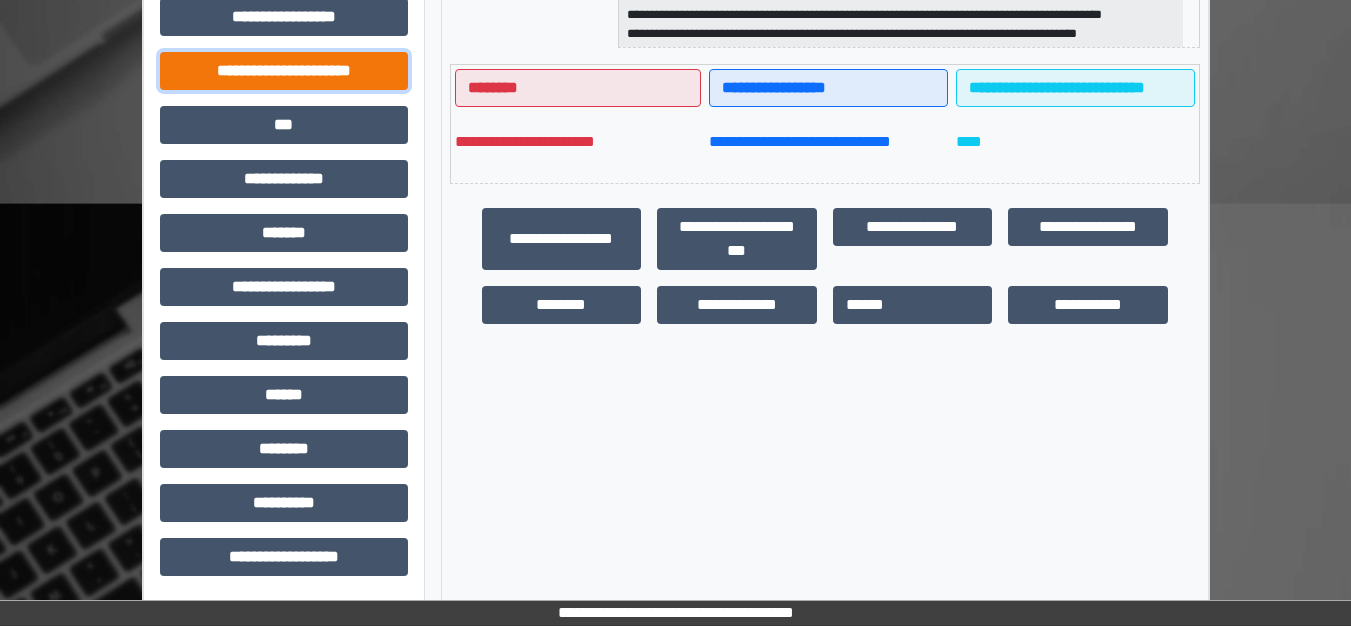 click on "**********" at bounding box center (284, 71) 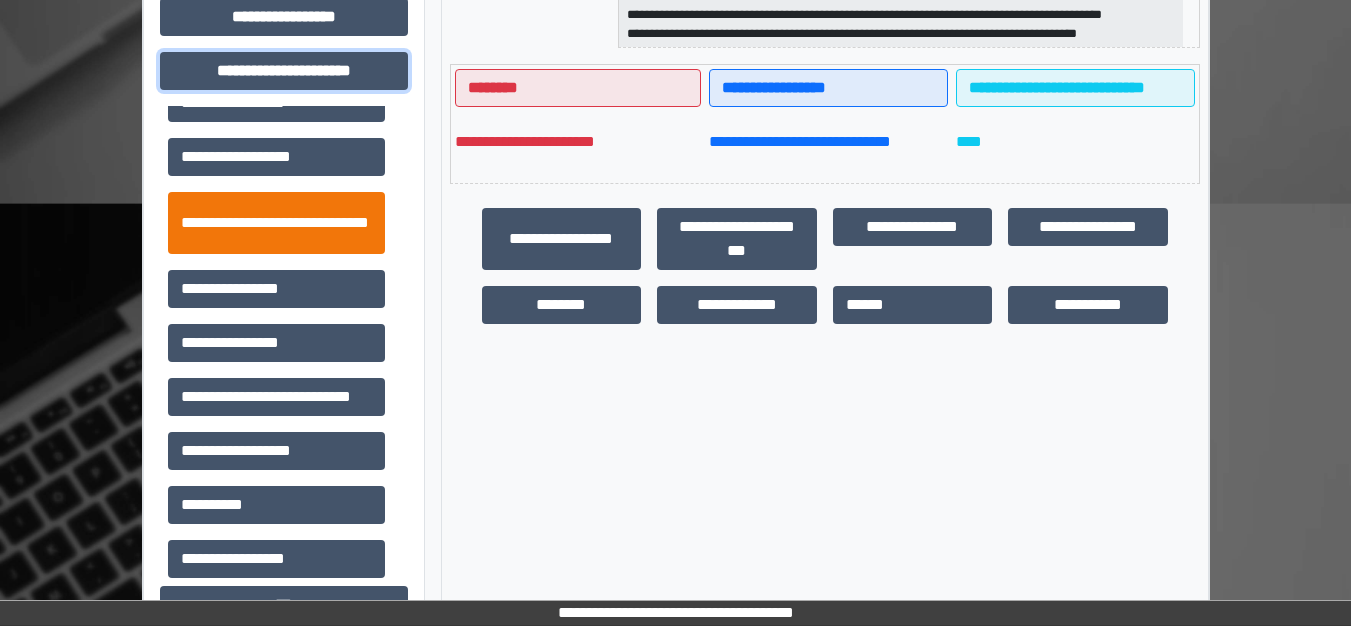 scroll, scrollTop: 46, scrollLeft: 0, axis: vertical 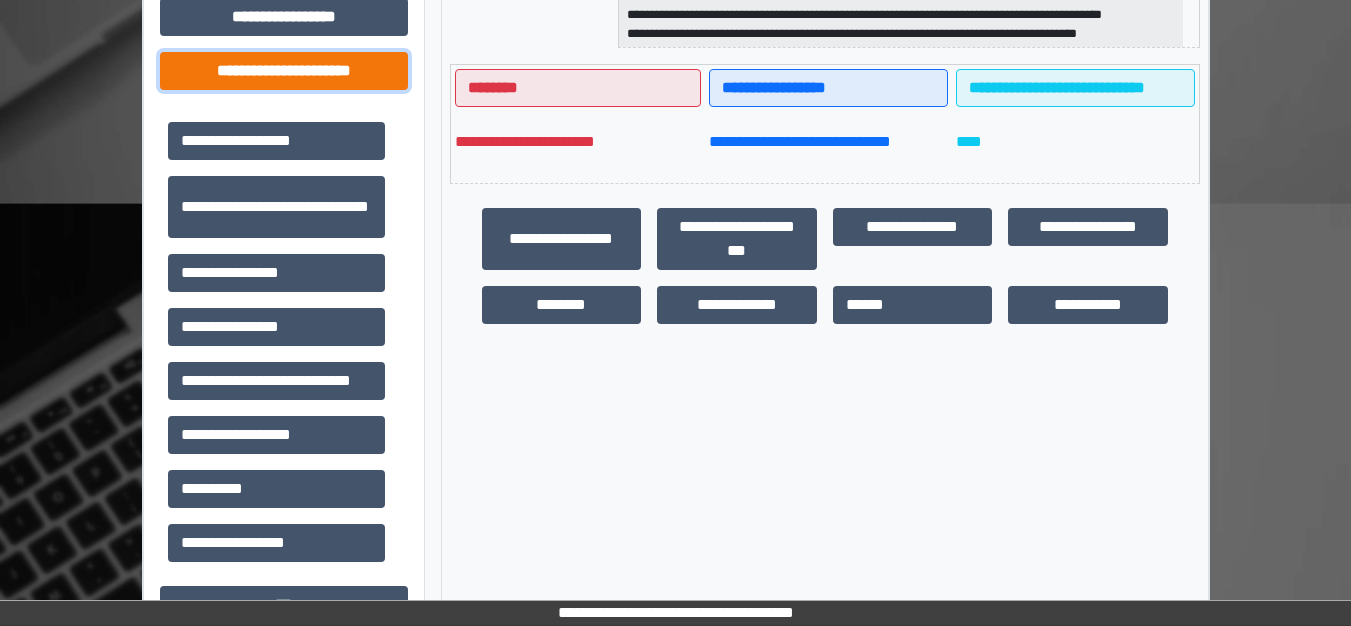 click on "**********" at bounding box center [284, 71] 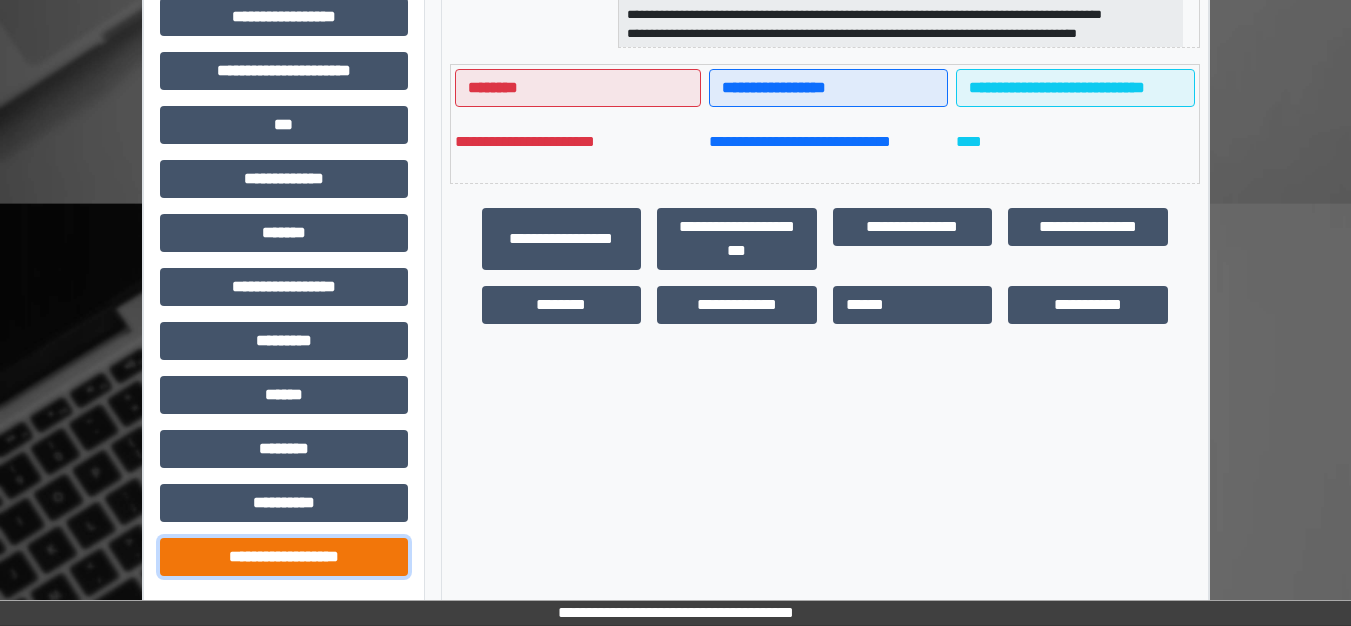 click on "**********" at bounding box center [284, 557] 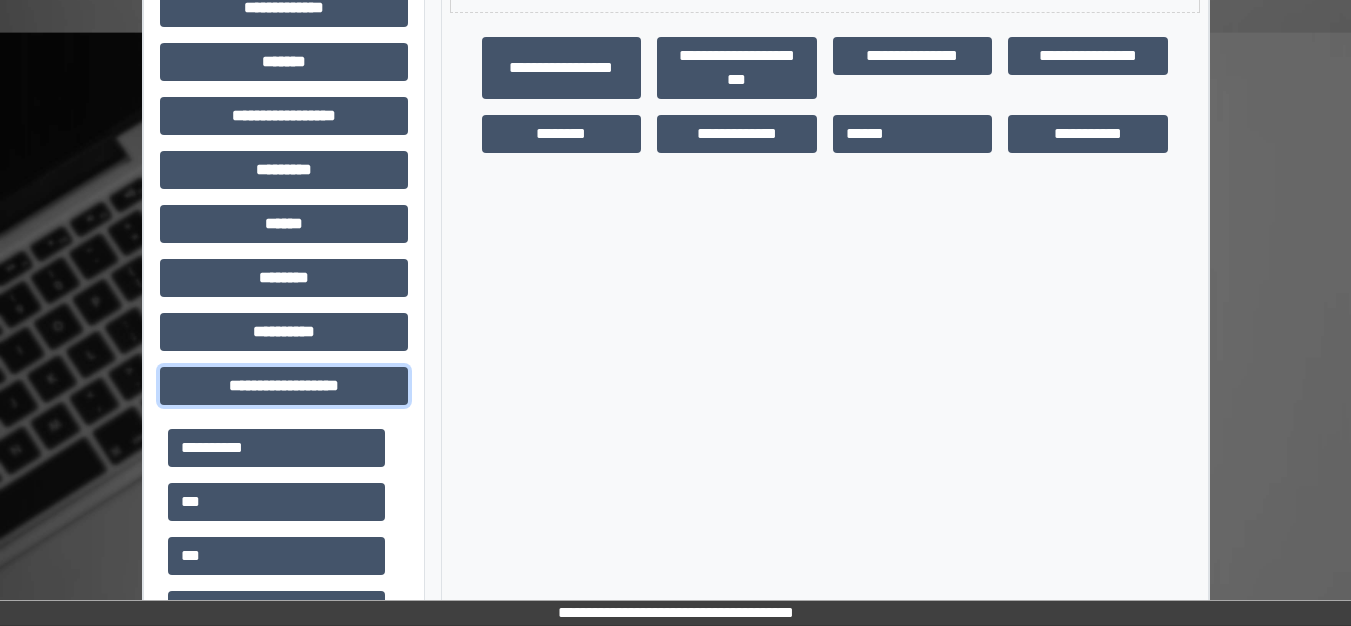 scroll, scrollTop: 748, scrollLeft: 0, axis: vertical 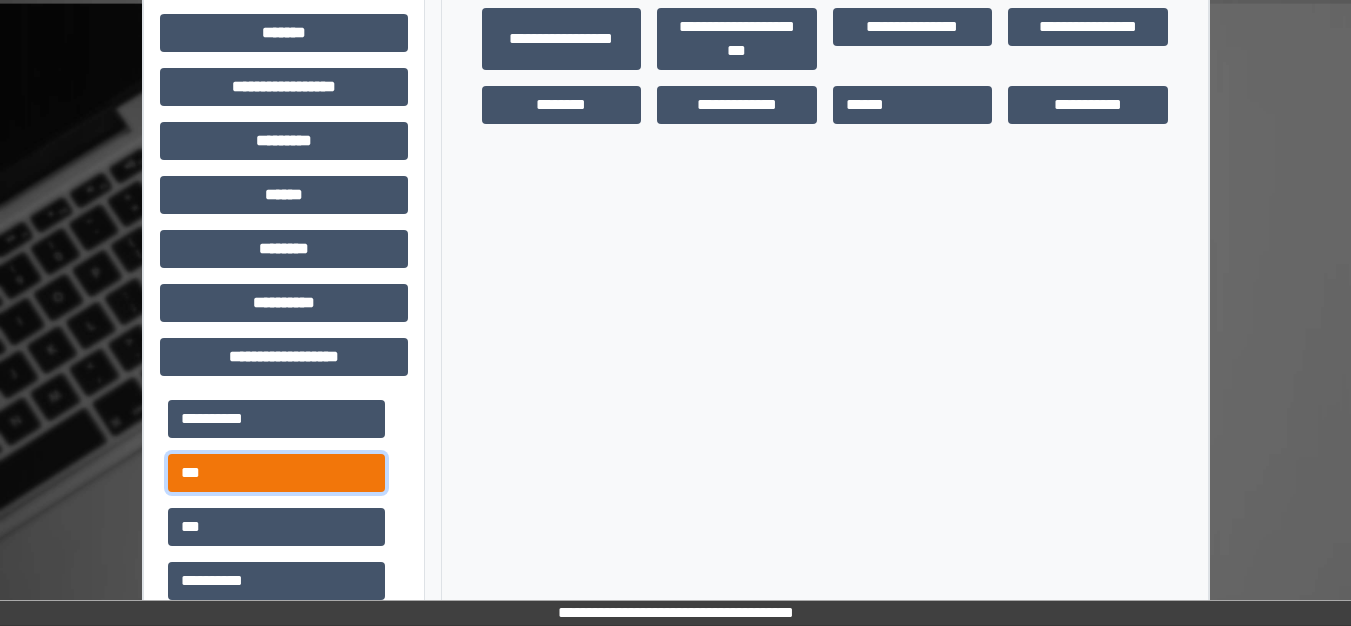 click on "***" at bounding box center (276, 473) 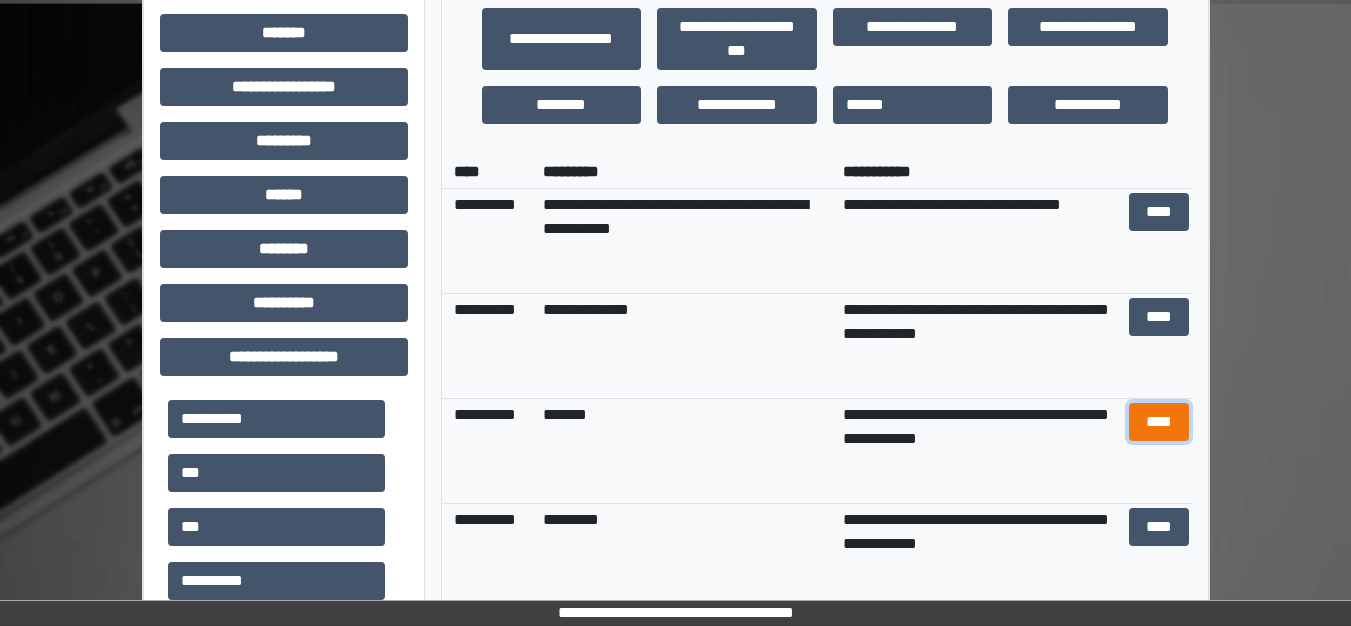 click on "****" at bounding box center [1159, 422] 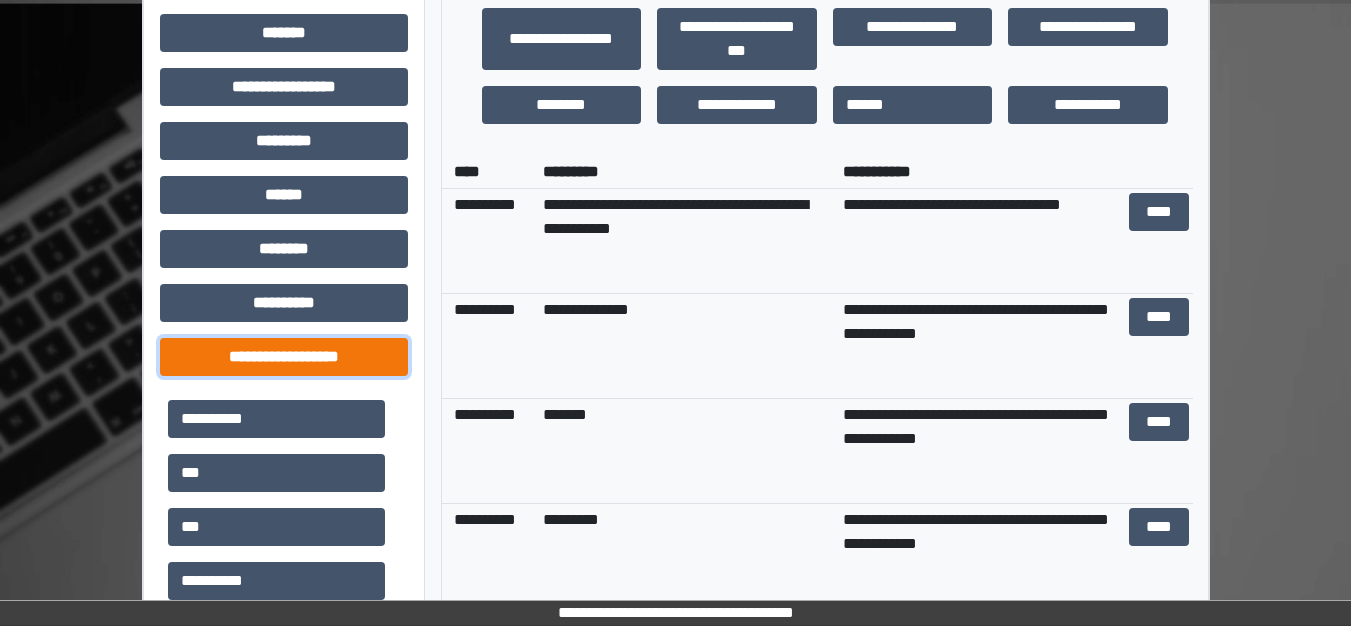 click on "**********" at bounding box center (284, 357) 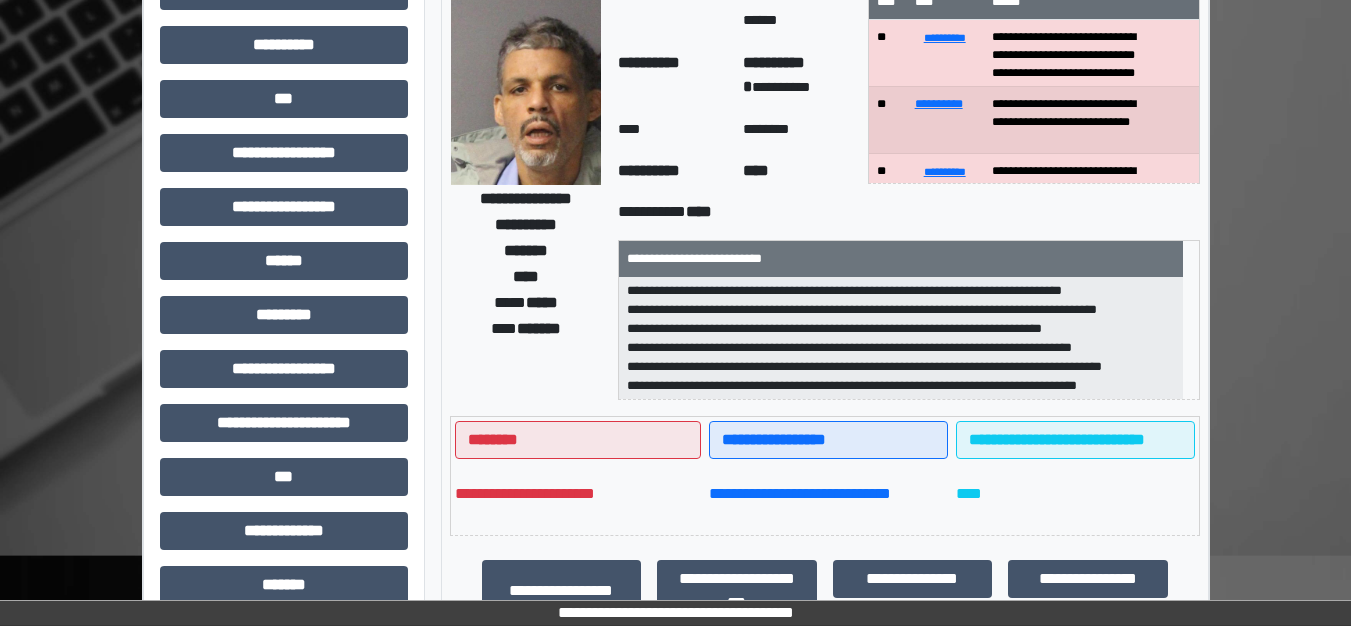 scroll, scrollTop: 48, scrollLeft: 0, axis: vertical 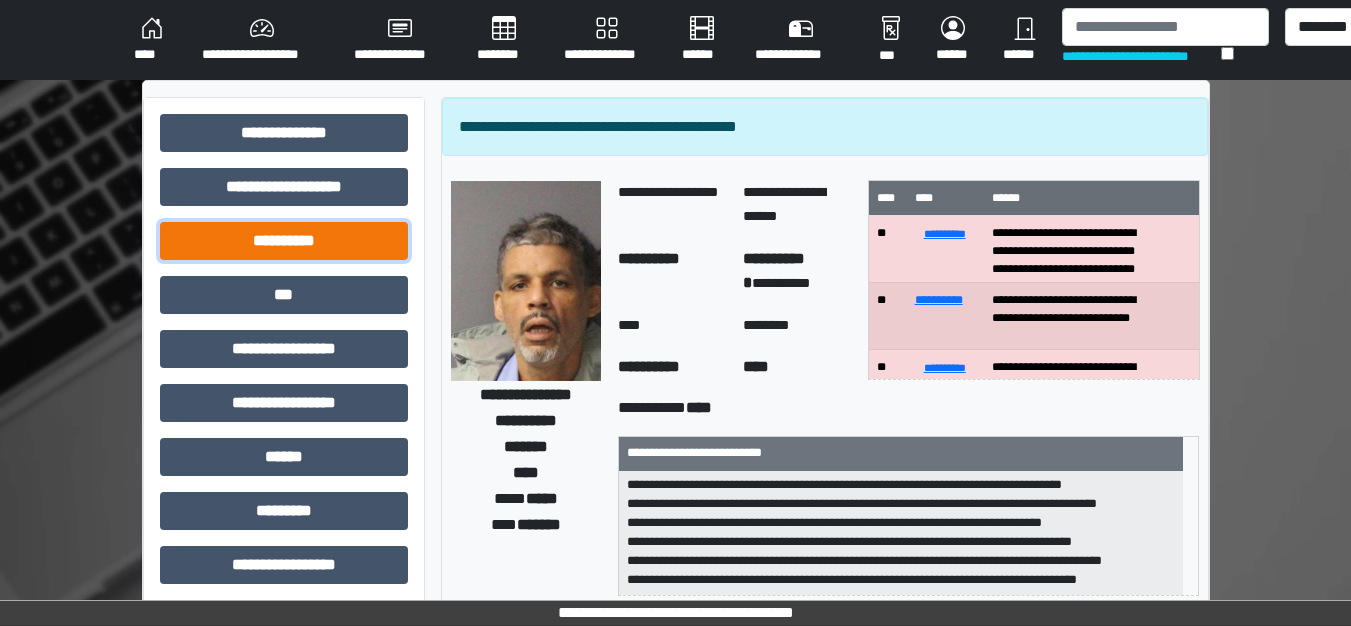 click on "**********" at bounding box center (284, 241) 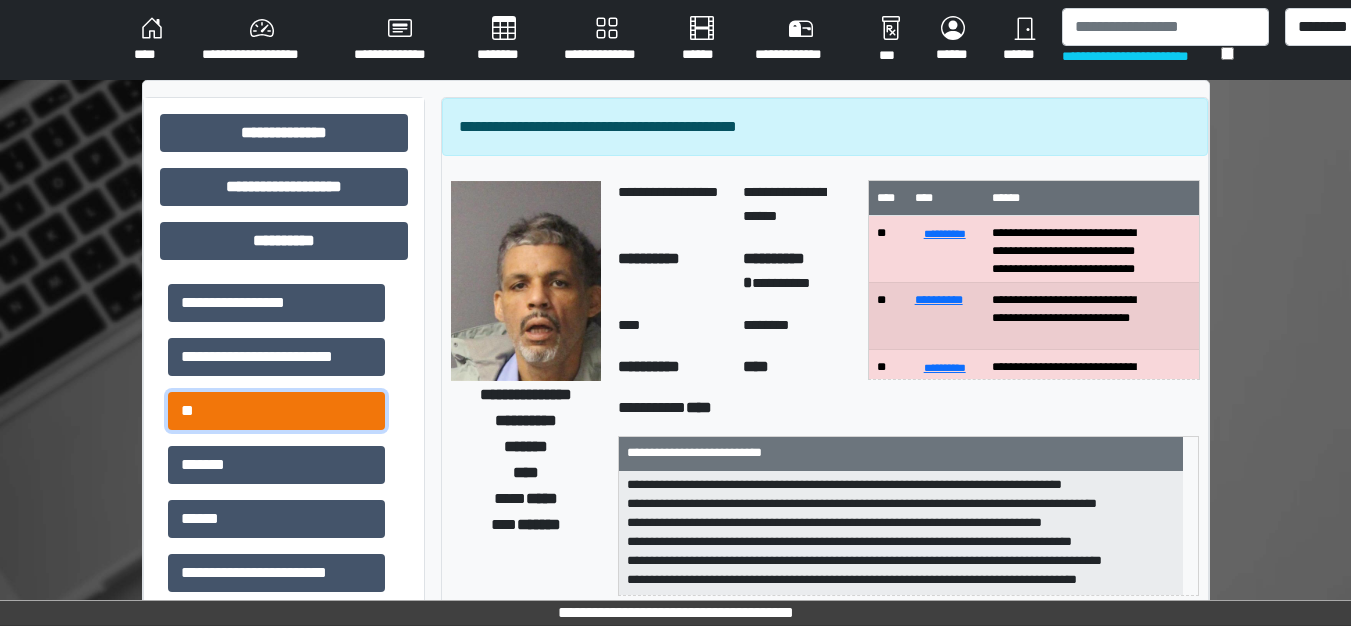 click on "**" at bounding box center (276, 411) 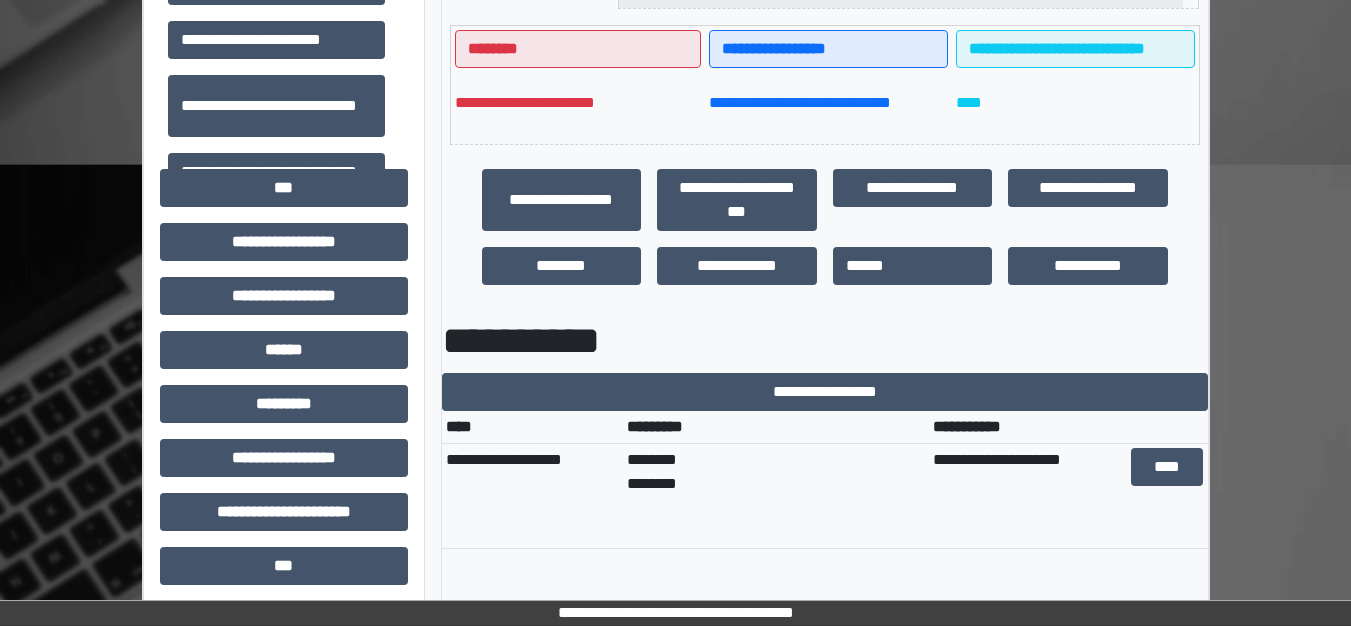 scroll, scrollTop: 600, scrollLeft: 0, axis: vertical 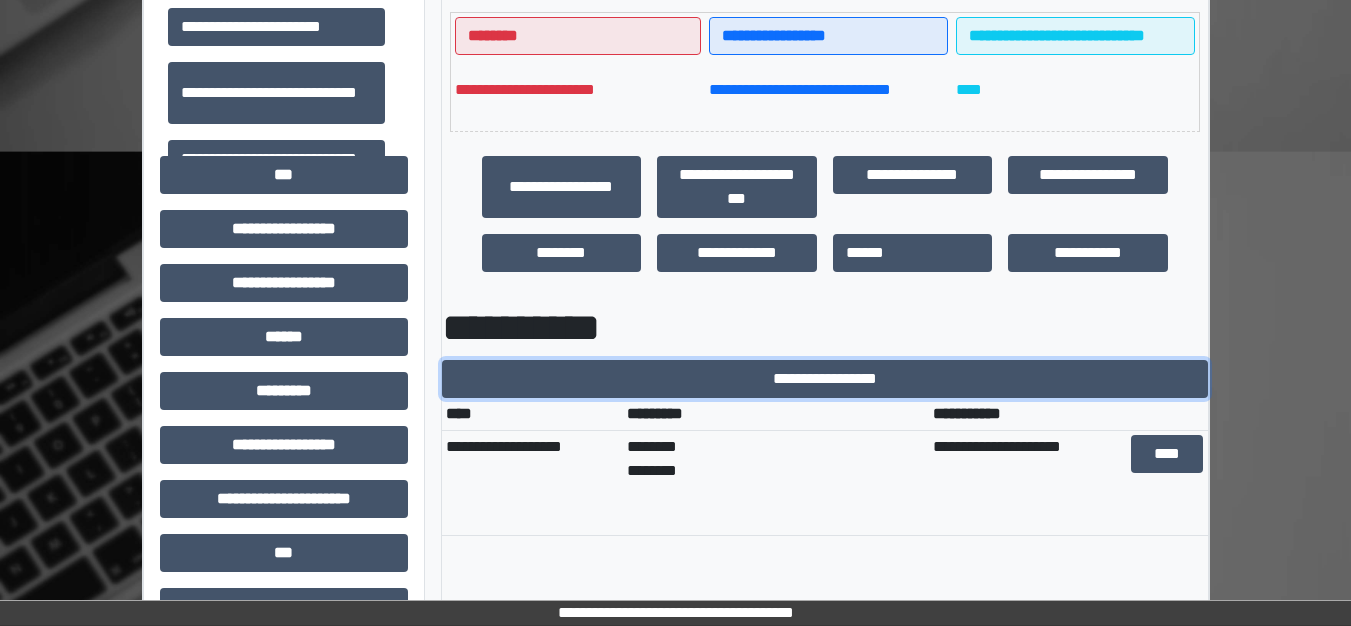 click on "**********" at bounding box center (825, 379) 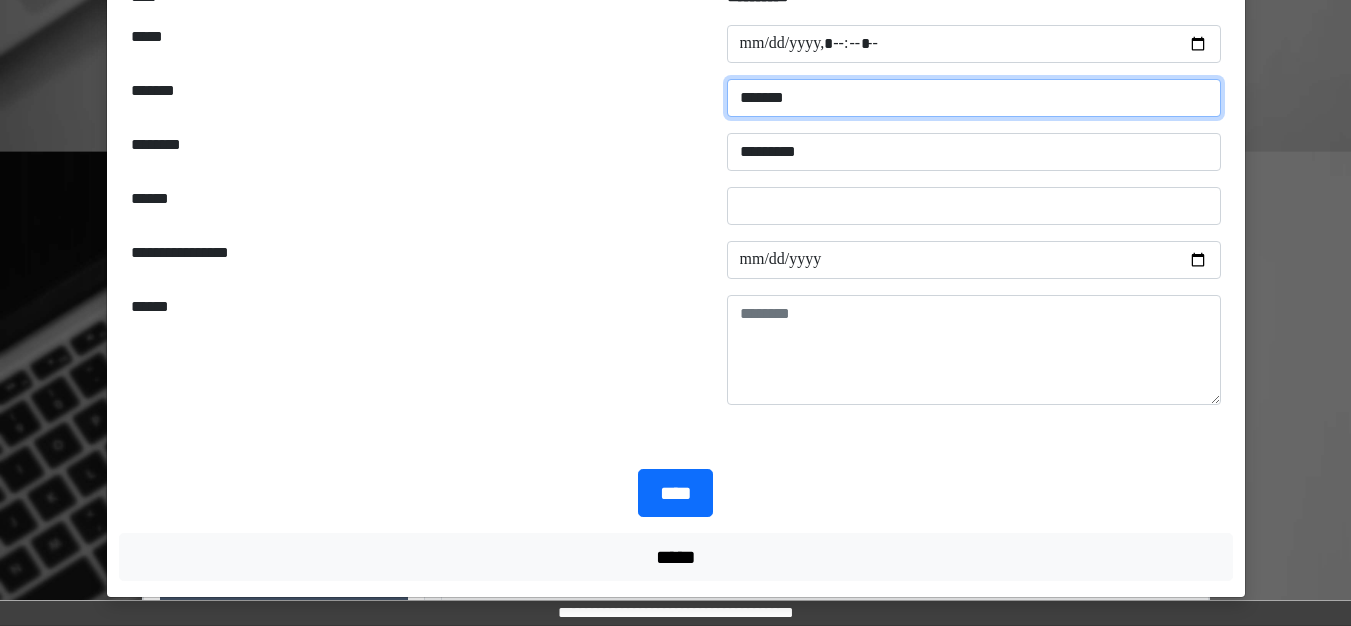 click on "**********" at bounding box center [974, 98] 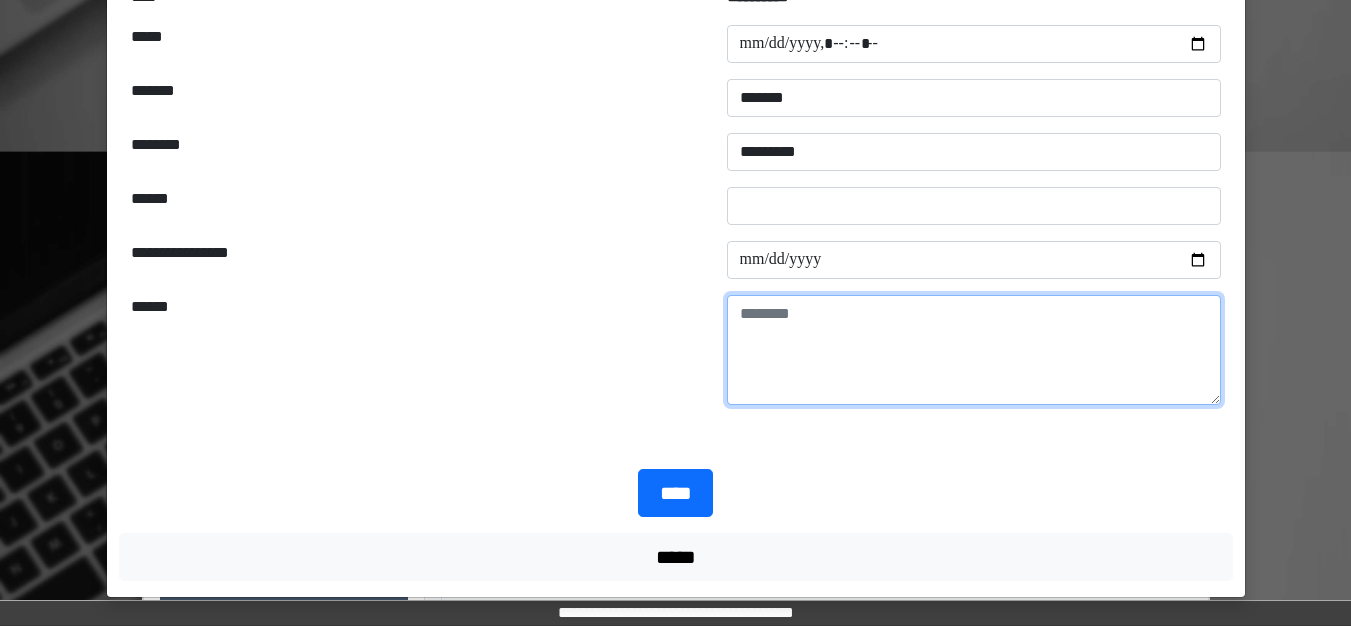 click at bounding box center (974, 350) 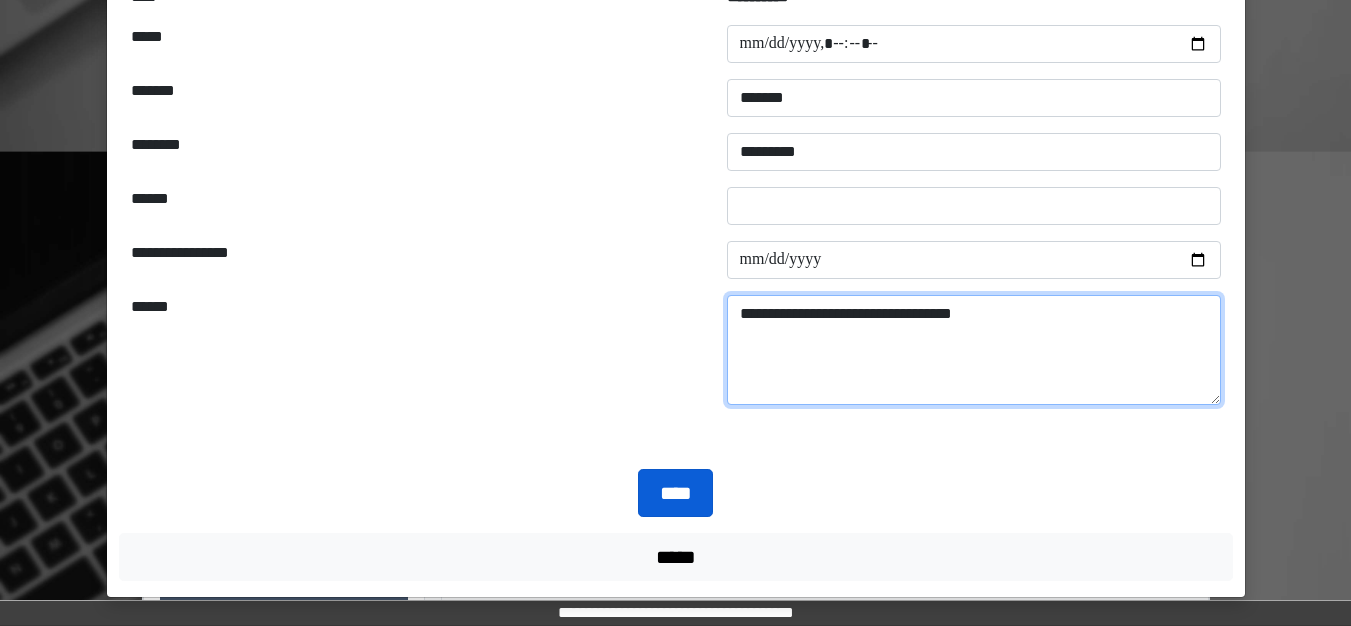 type on "**********" 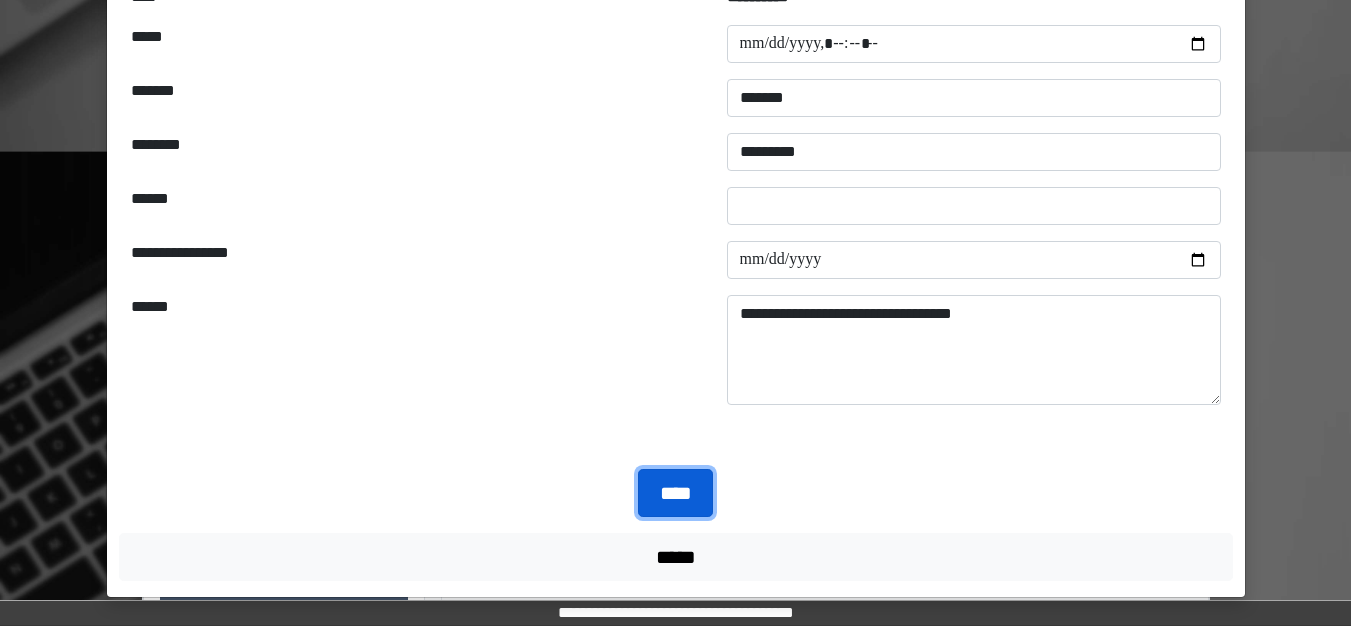 click on "****" at bounding box center [675, 493] 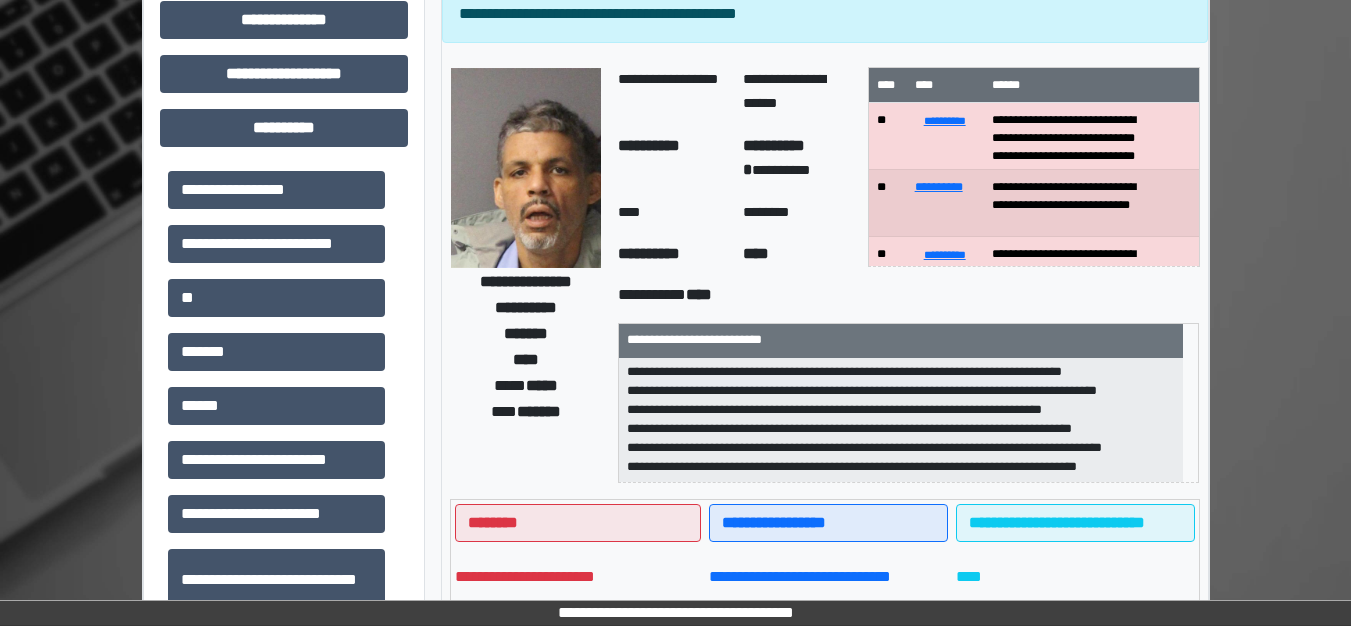 scroll, scrollTop: 100, scrollLeft: 0, axis: vertical 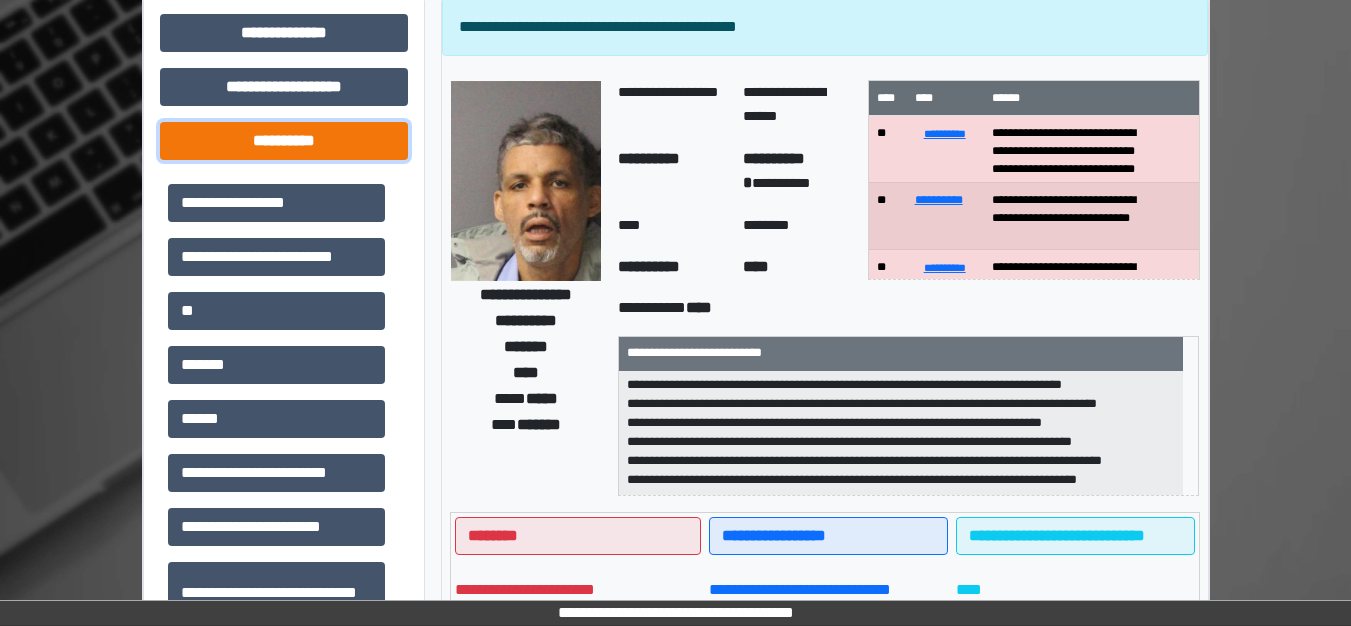 click on "**********" at bounding box center [284, 141] 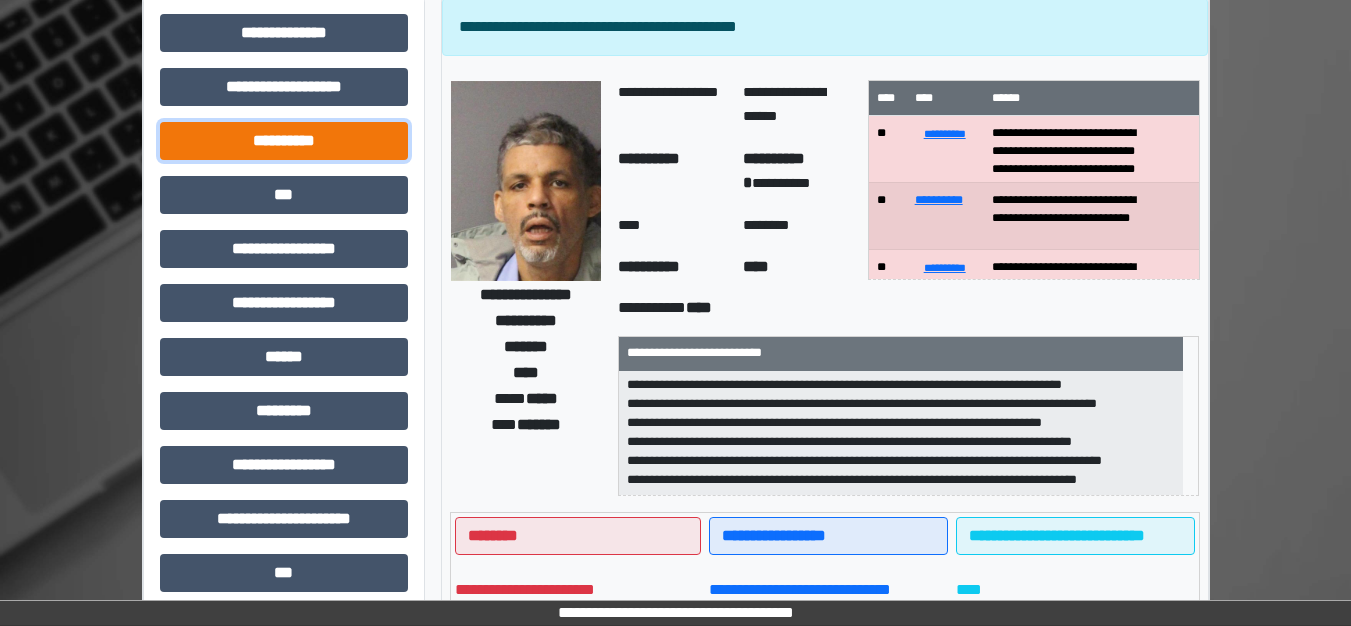 click on "**********" at bounding box center [284, 141] 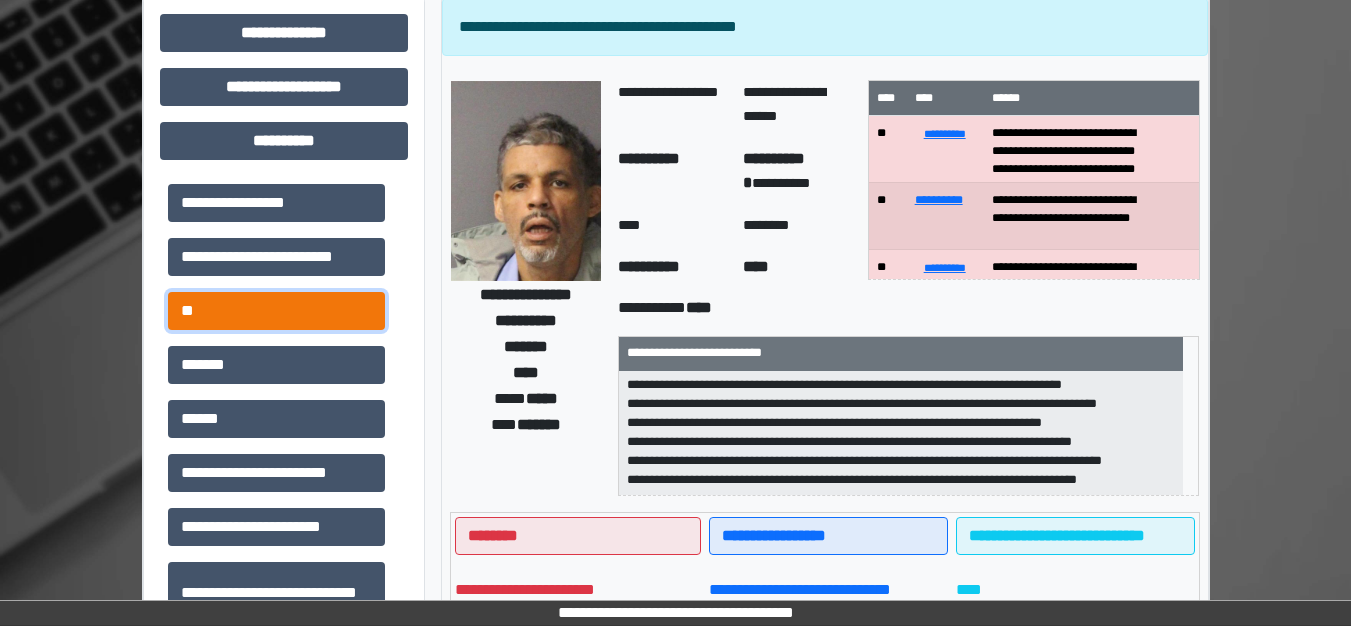 click on "**" at bounding box center (276, 311) 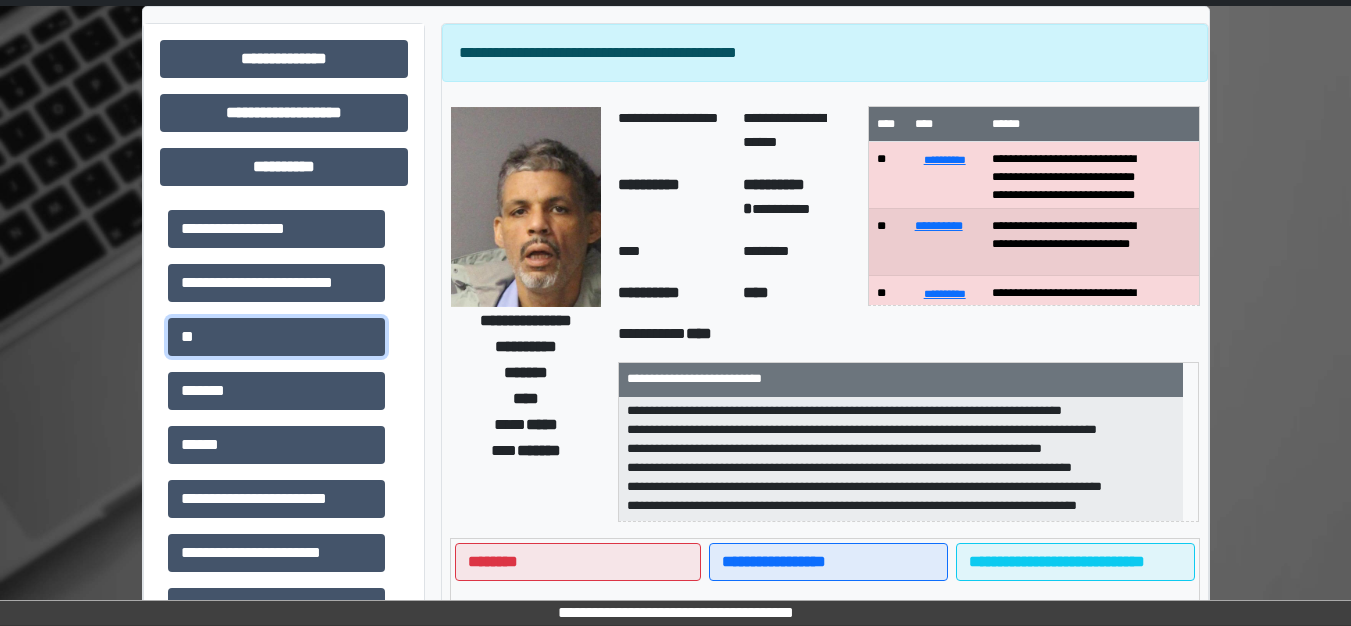 scroll, scrollTop: 0, scrollLeft: 0, axis: both 